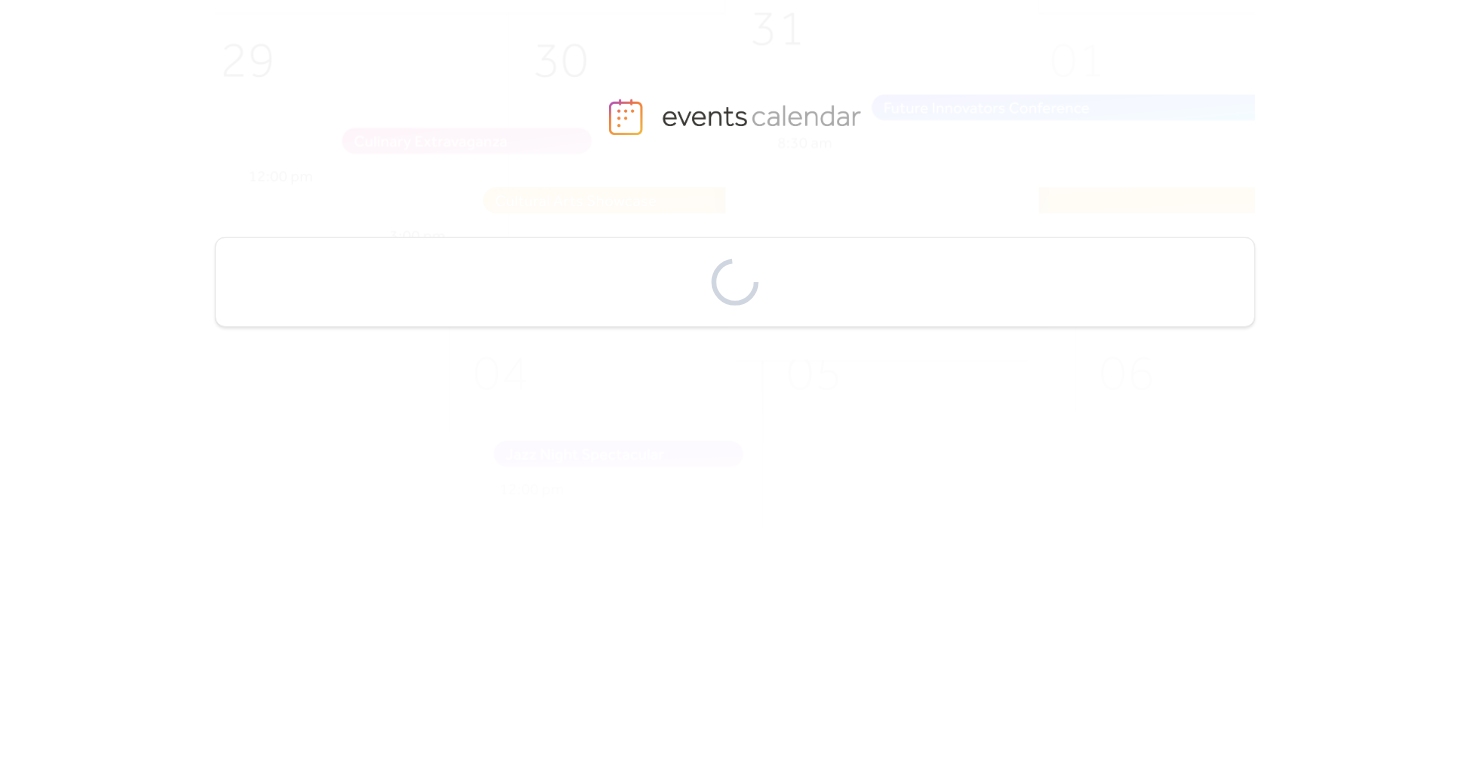 scroll, scrollTop: 0, scrollLeft: 0, axis: both 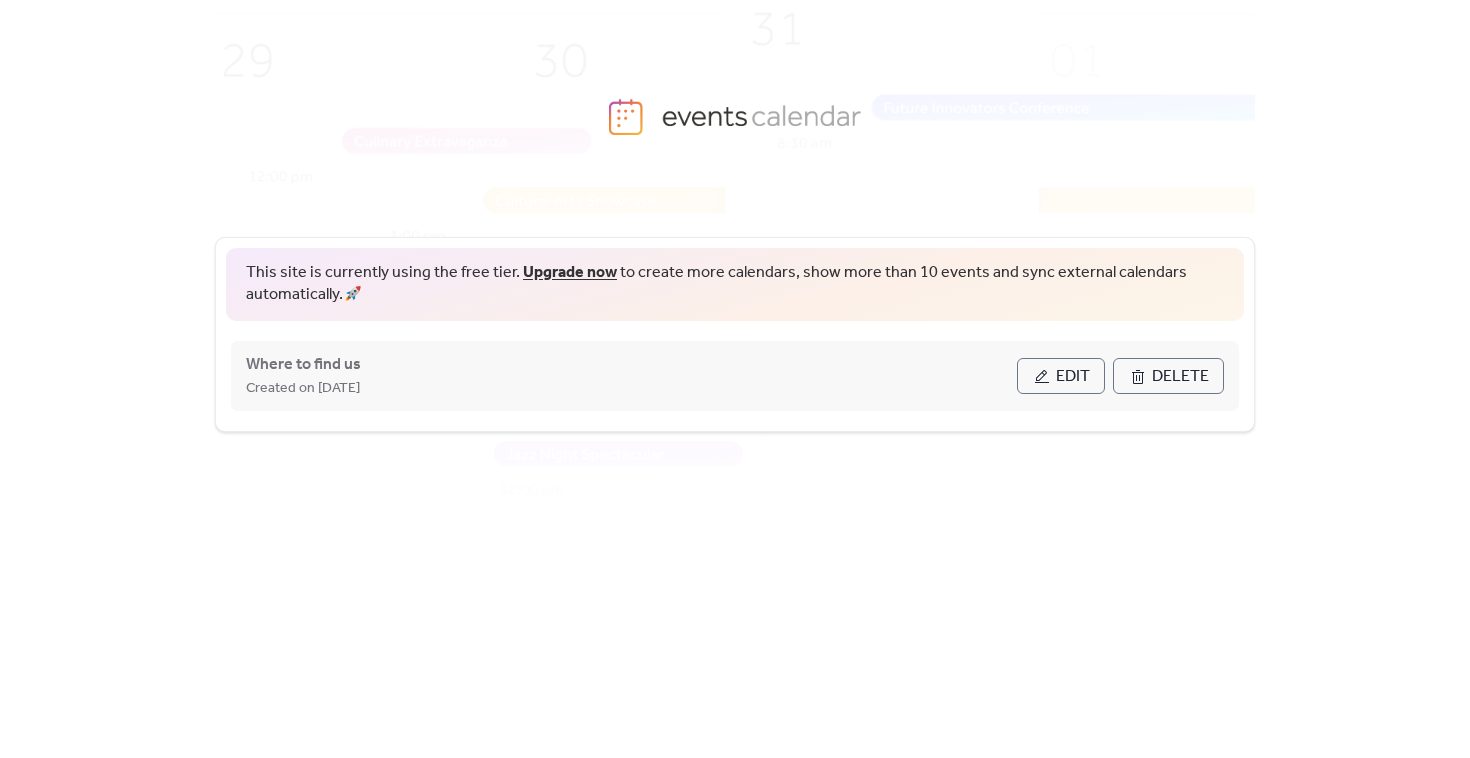 click on "Edit" at bounding box center [1061, 376] 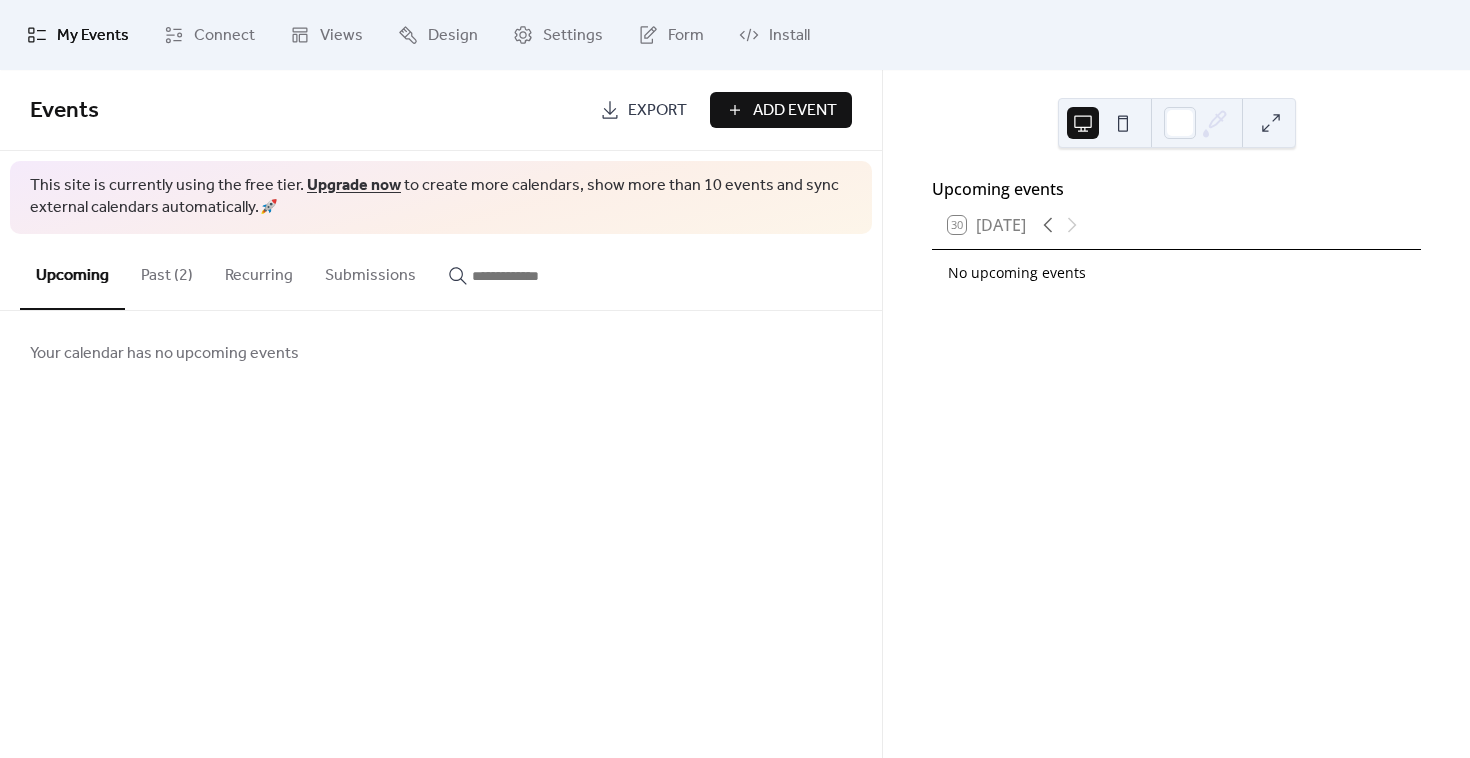 click on "Past (2)" at bounding box center [167, 271] 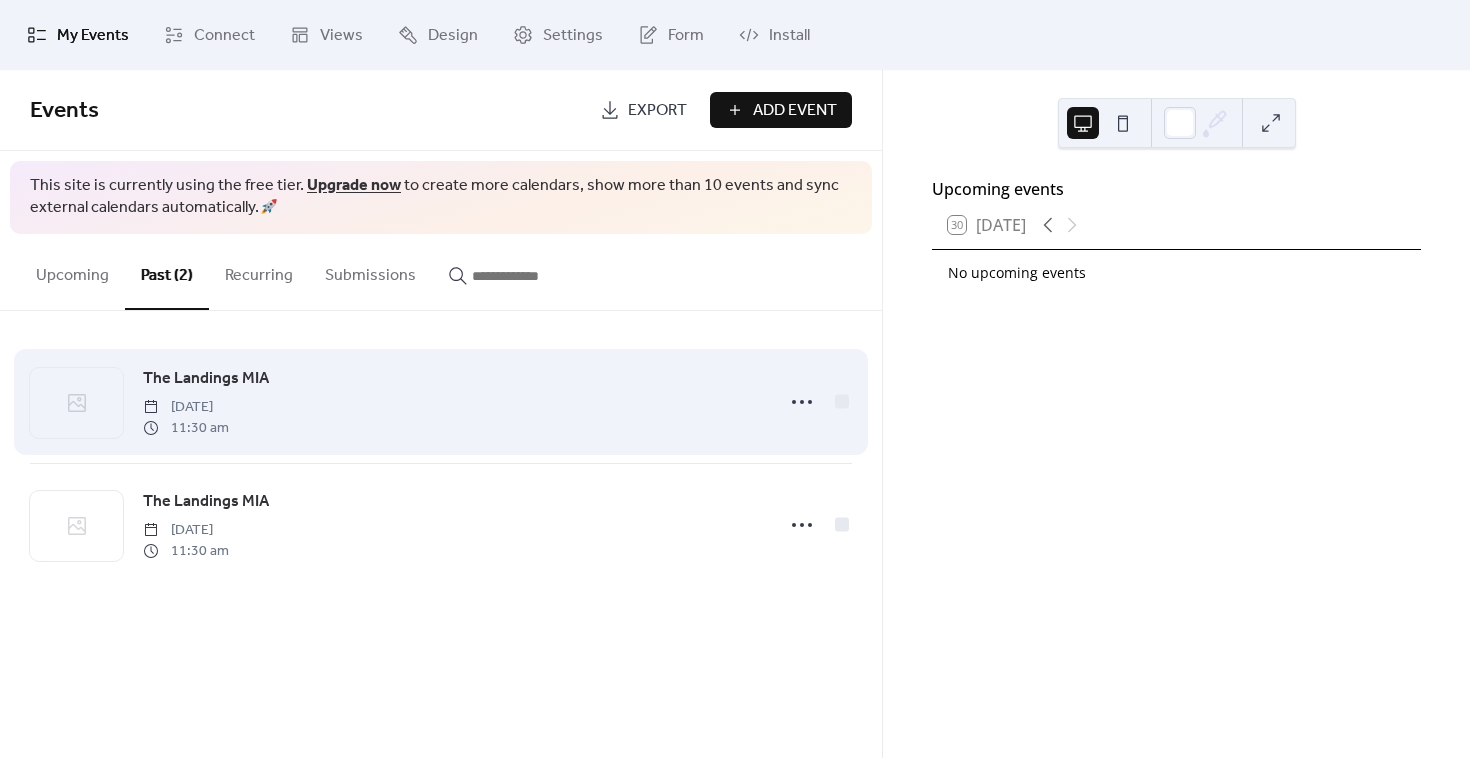 click on "The Landings MIA" at bounding box center [206, 379] 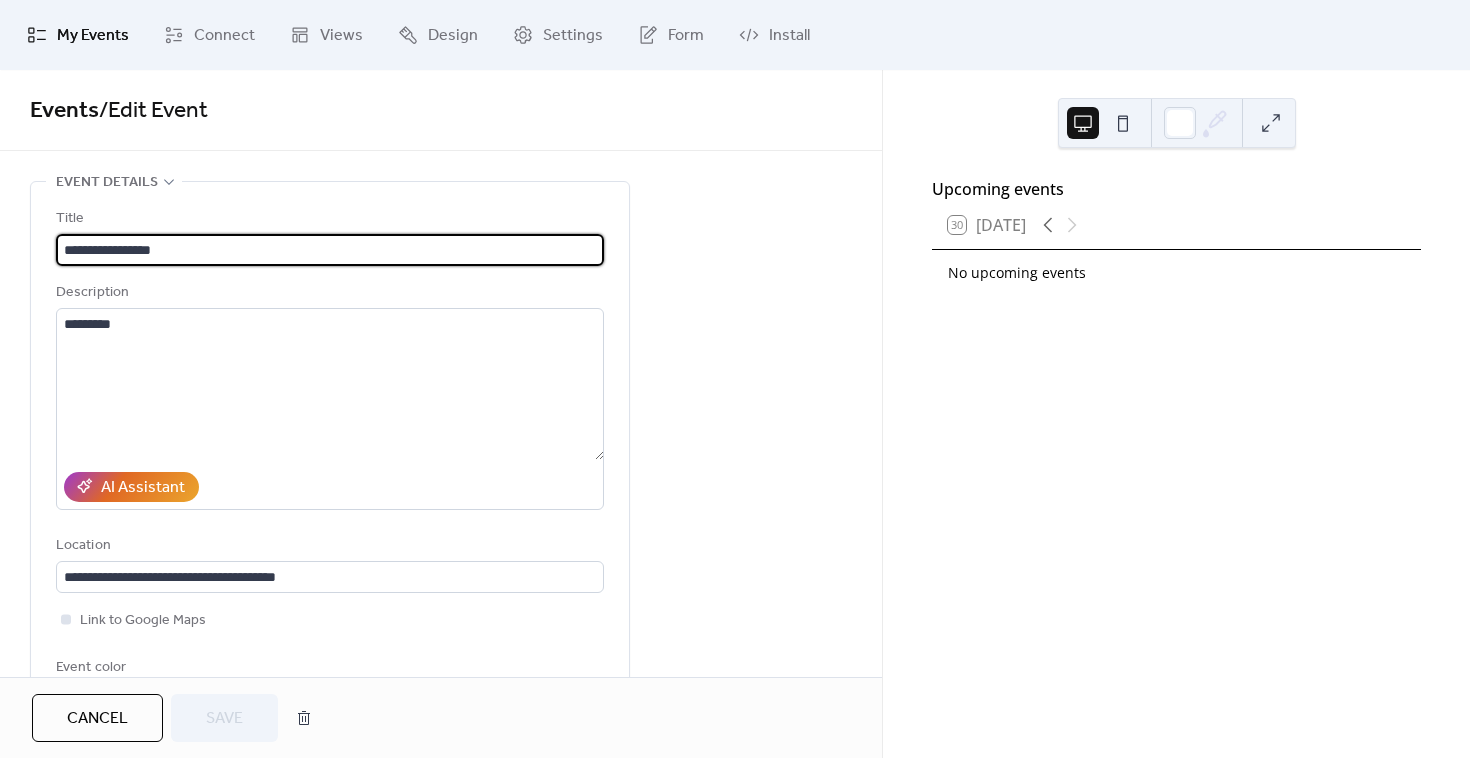 scroll, scrollTop: 425, scrollLeft: 0, axis: vertical 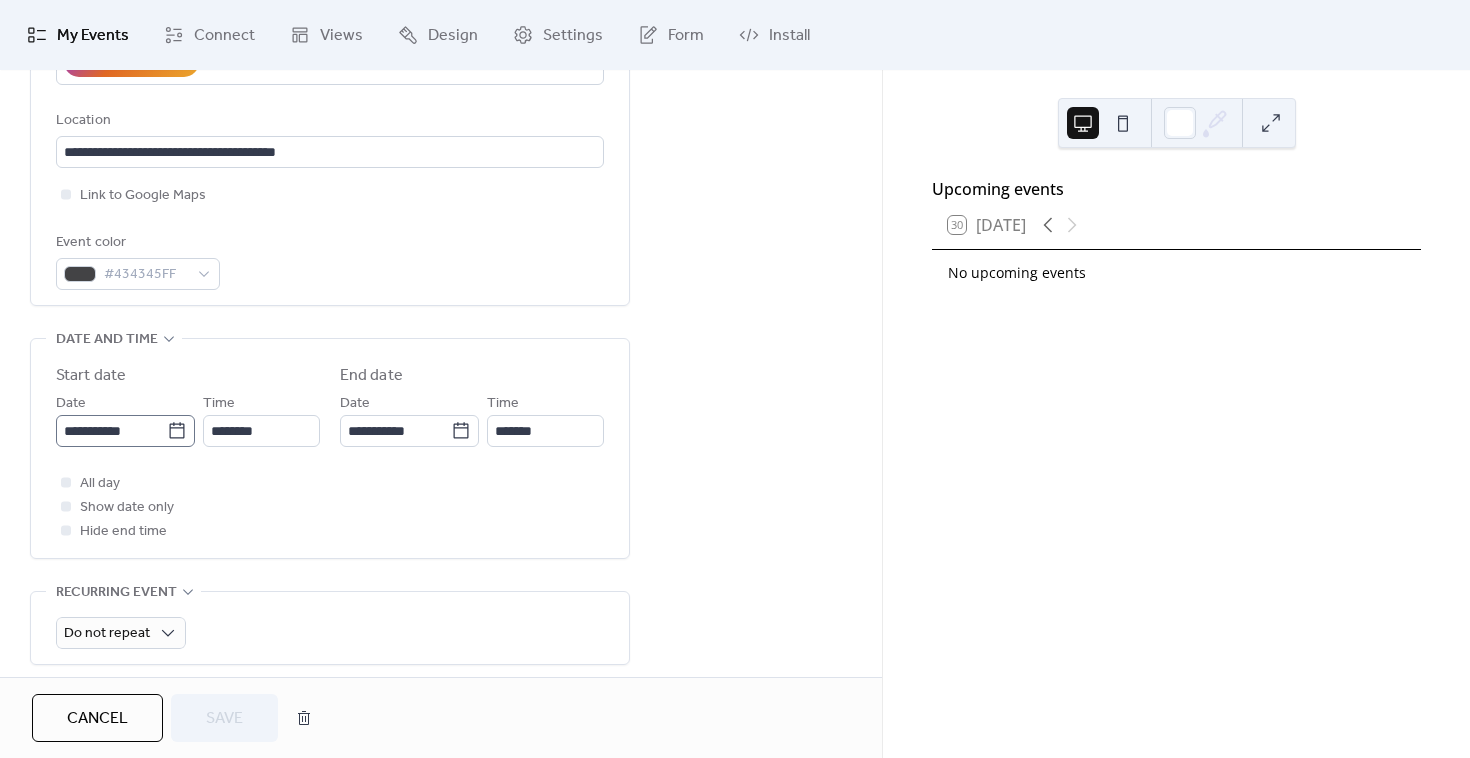 click 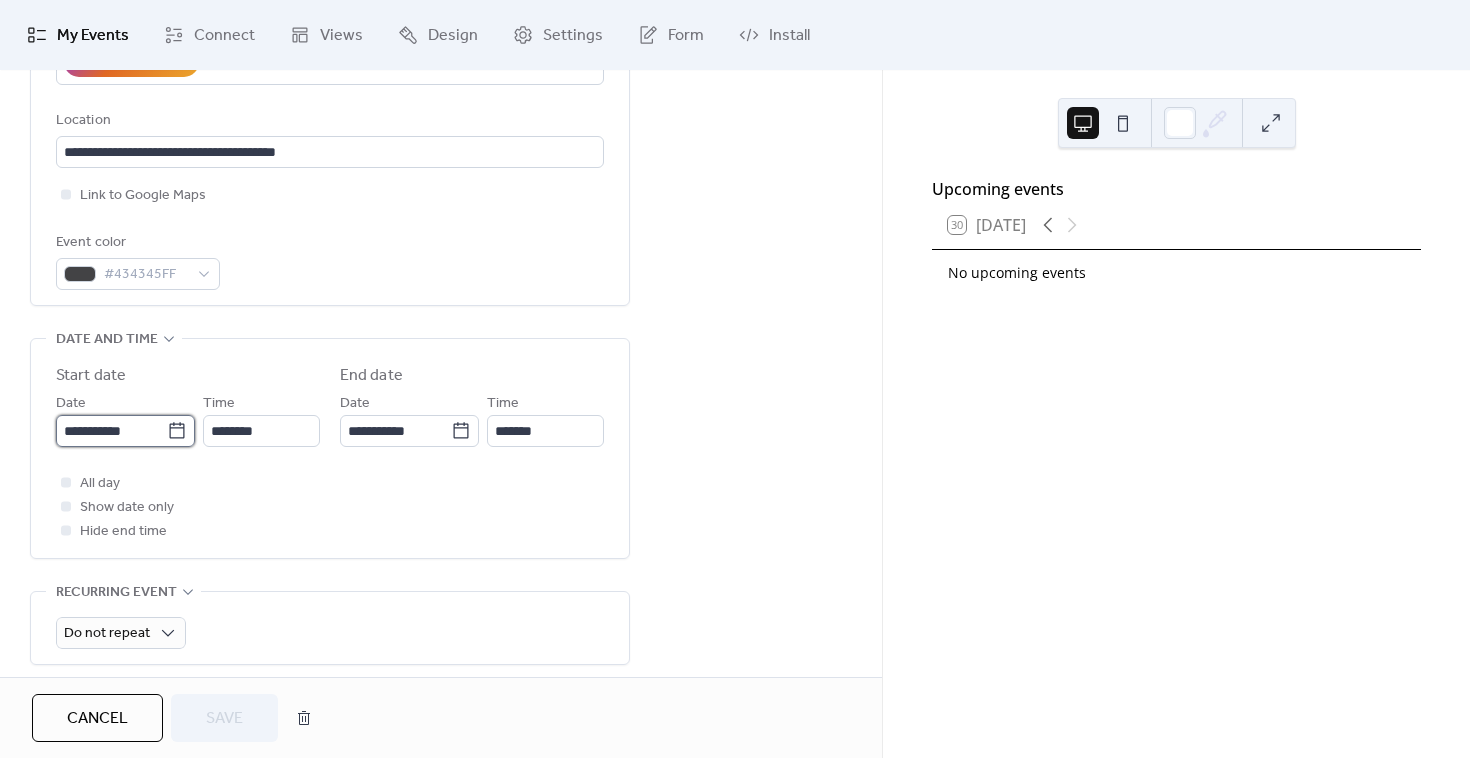 click on "**********" at bounding box center (111, 431) 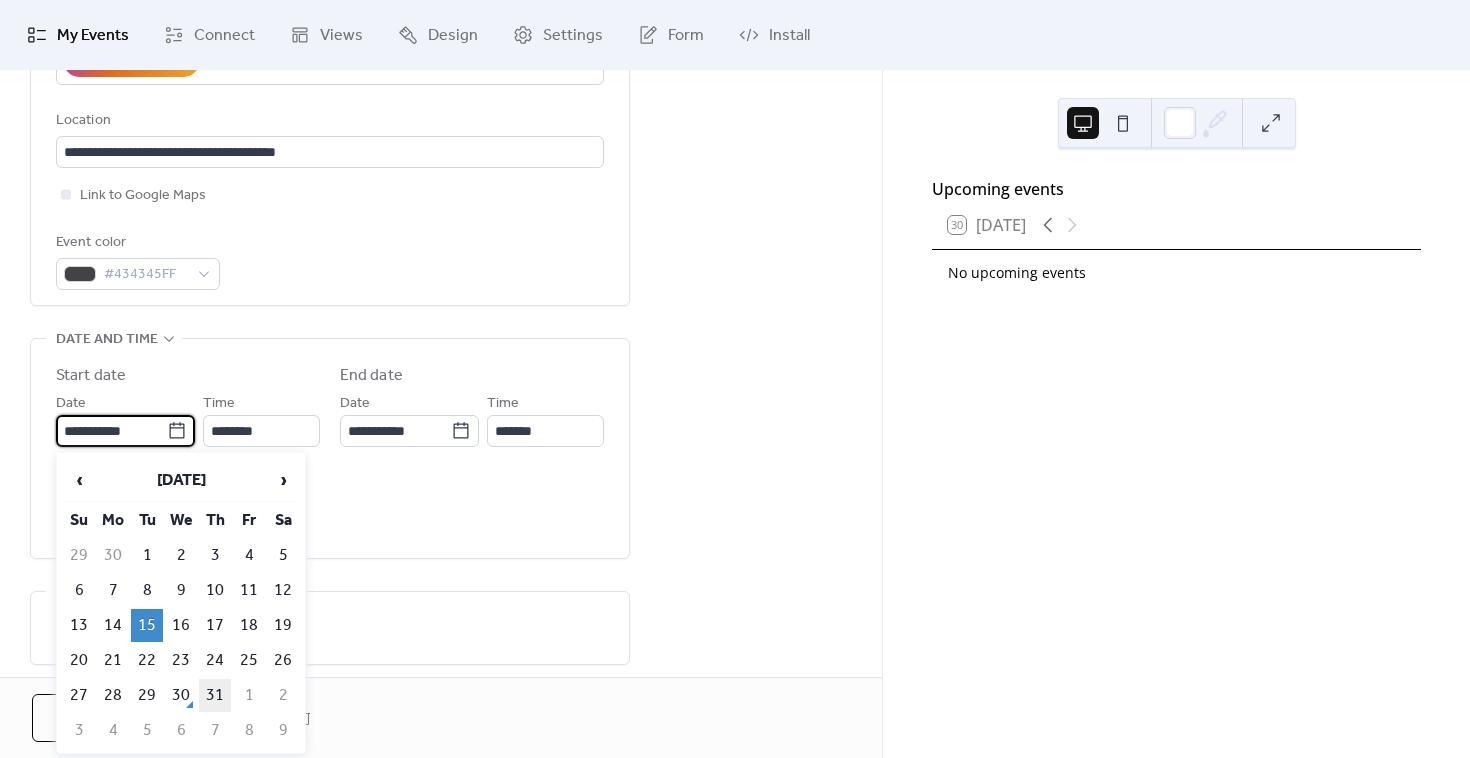 click on "31" at bounding box center [215, 695] 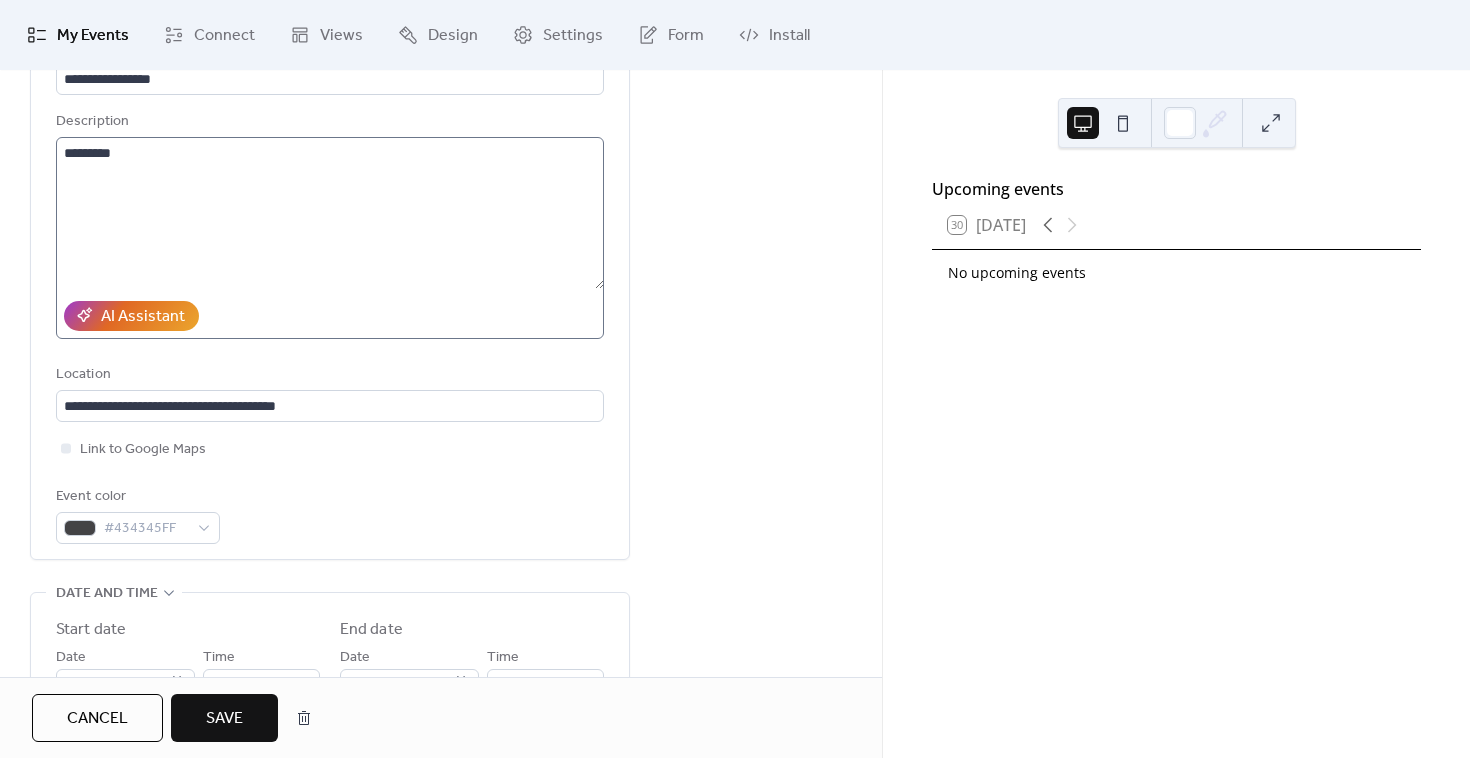 scroll, scrollTop: 0, scrollLeft: 0, axis: both 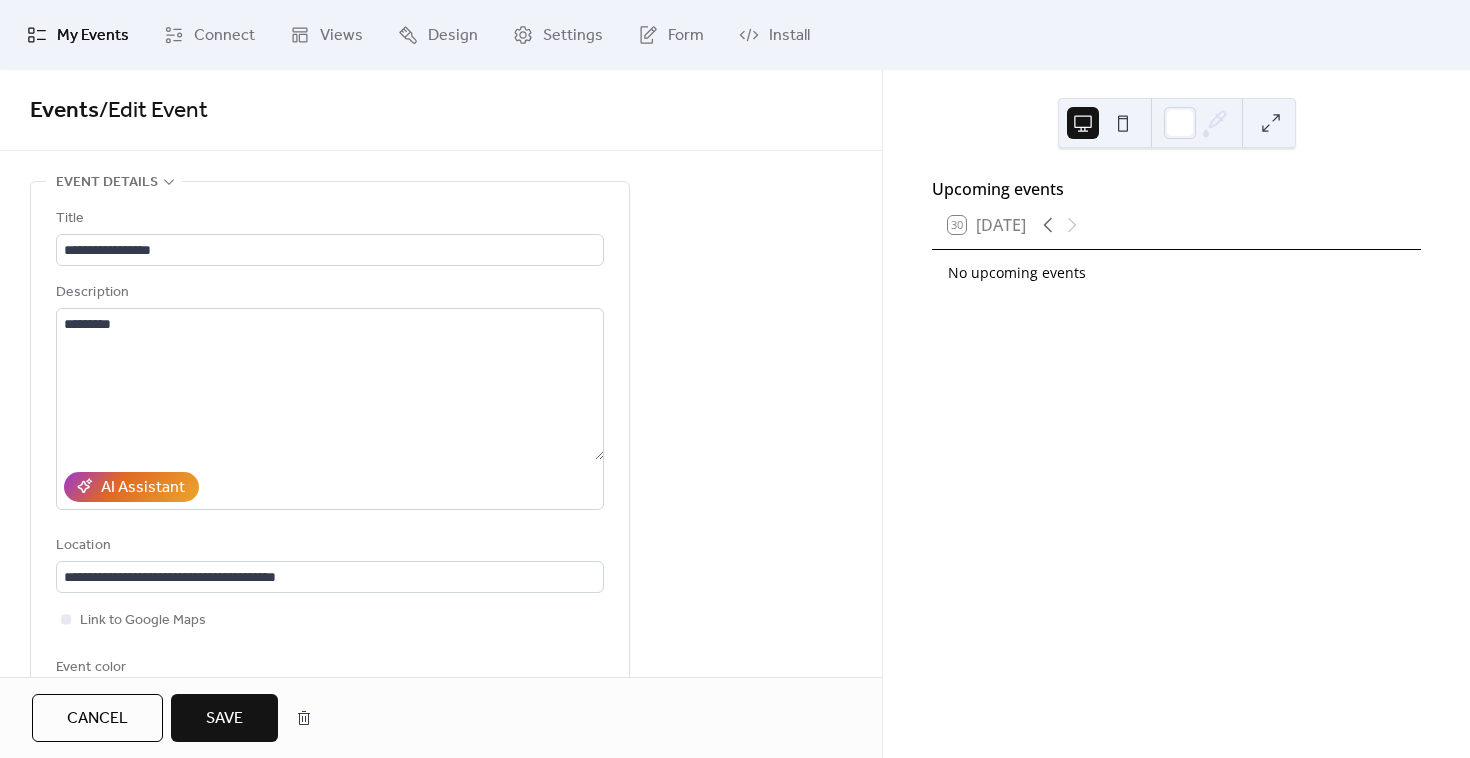 click on "Save" at bounding box center [224, 719] 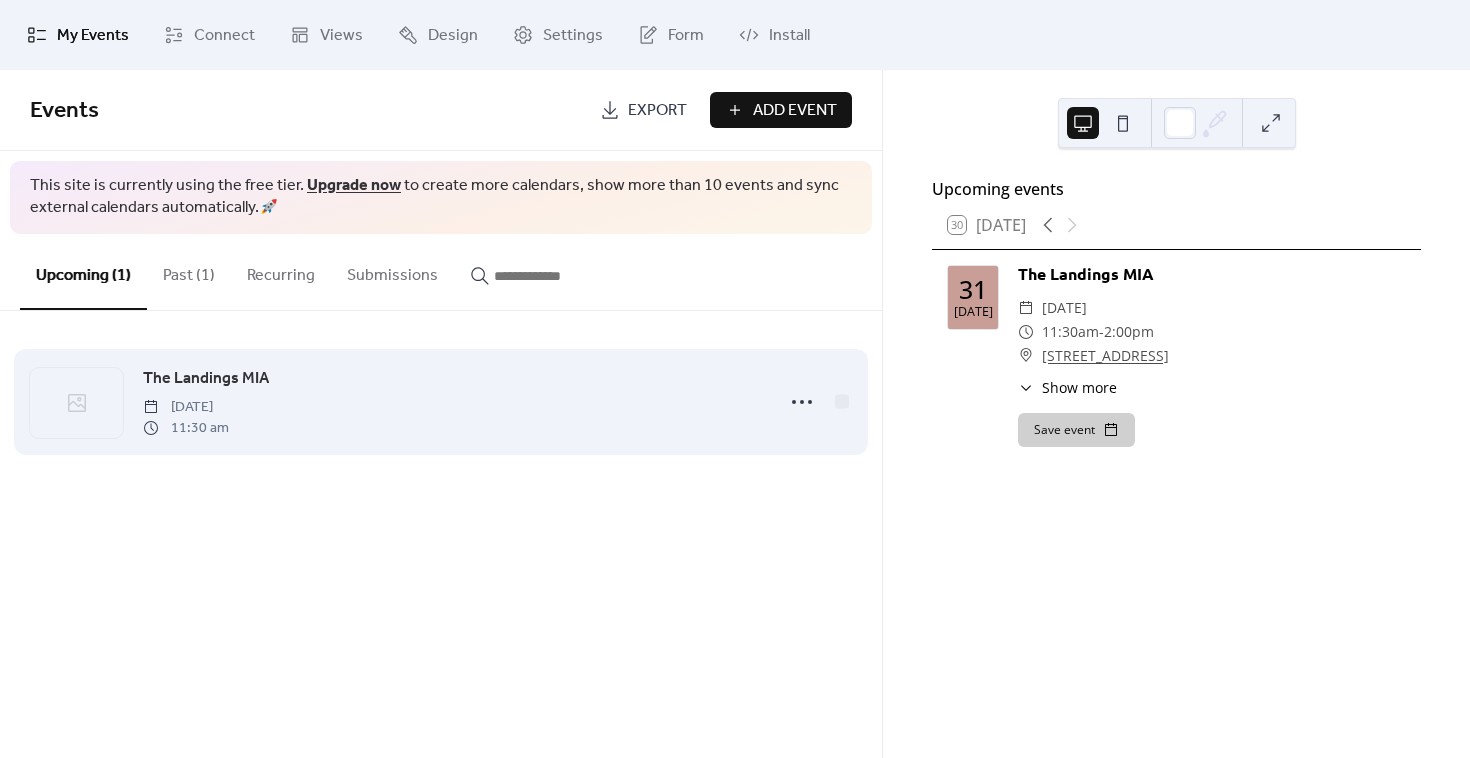 click on "The Landings MIA" at bounding box center [206, 379] 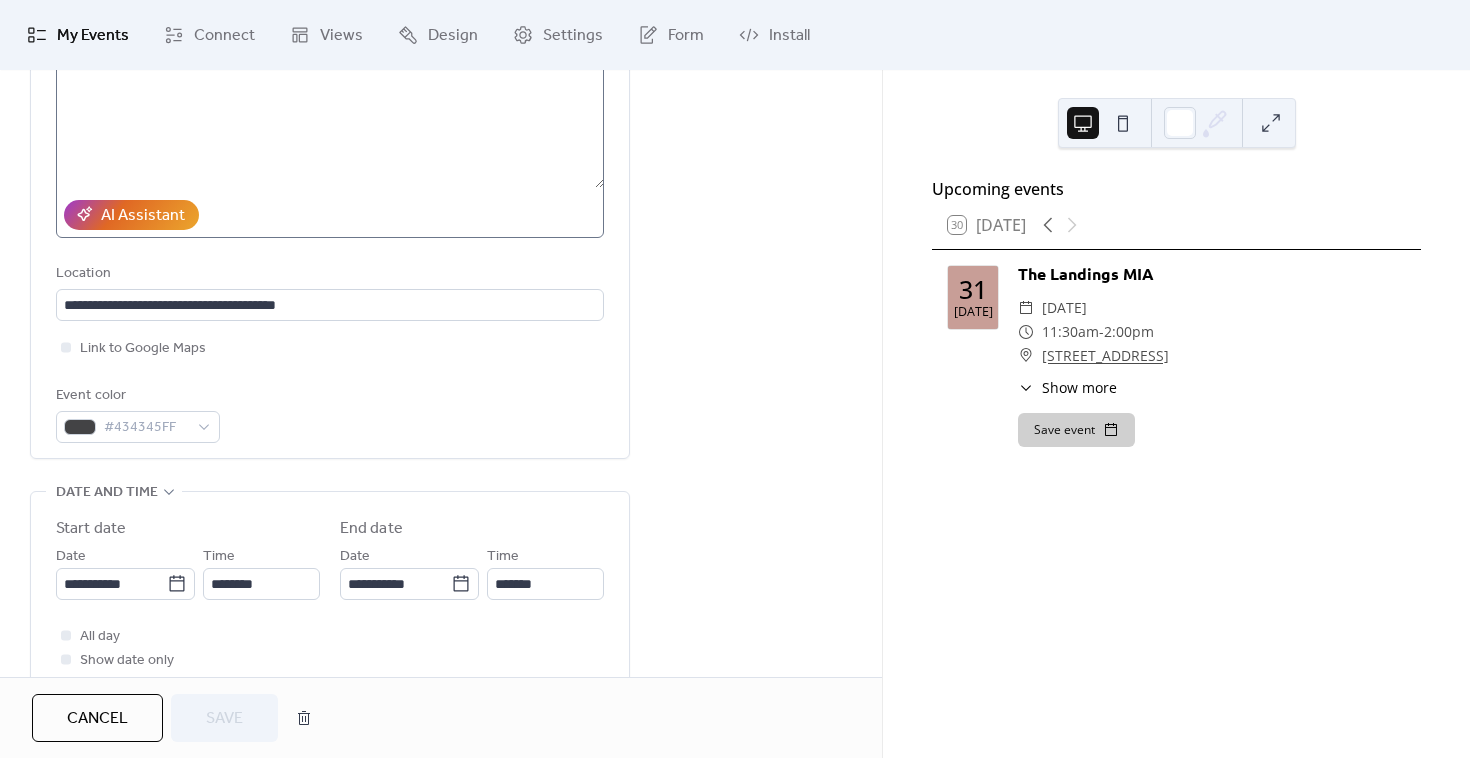 scroll, scrollTop: 275, scrollLeft: 0, axis: vertical 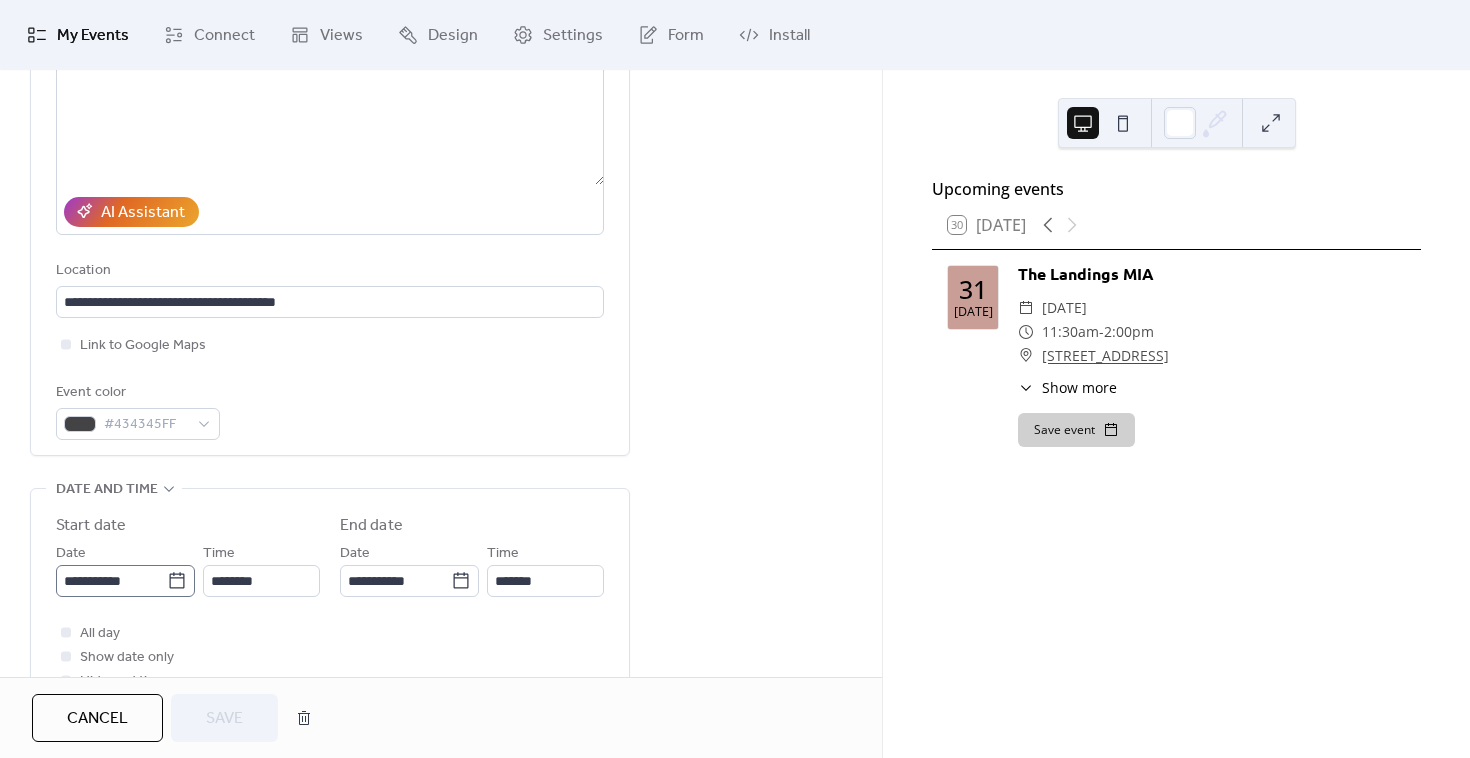 click 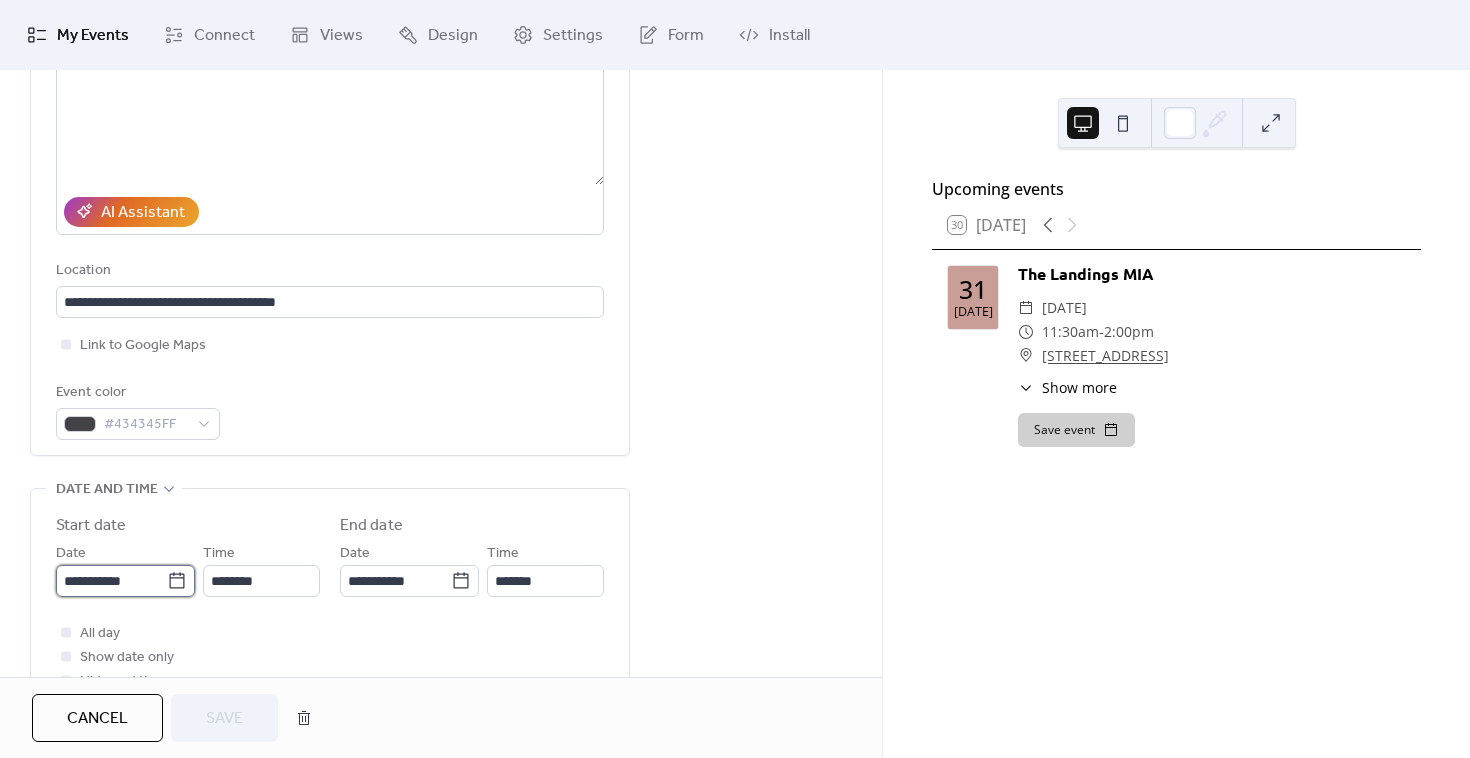 click on "**********" at bounding box center [111, 581] 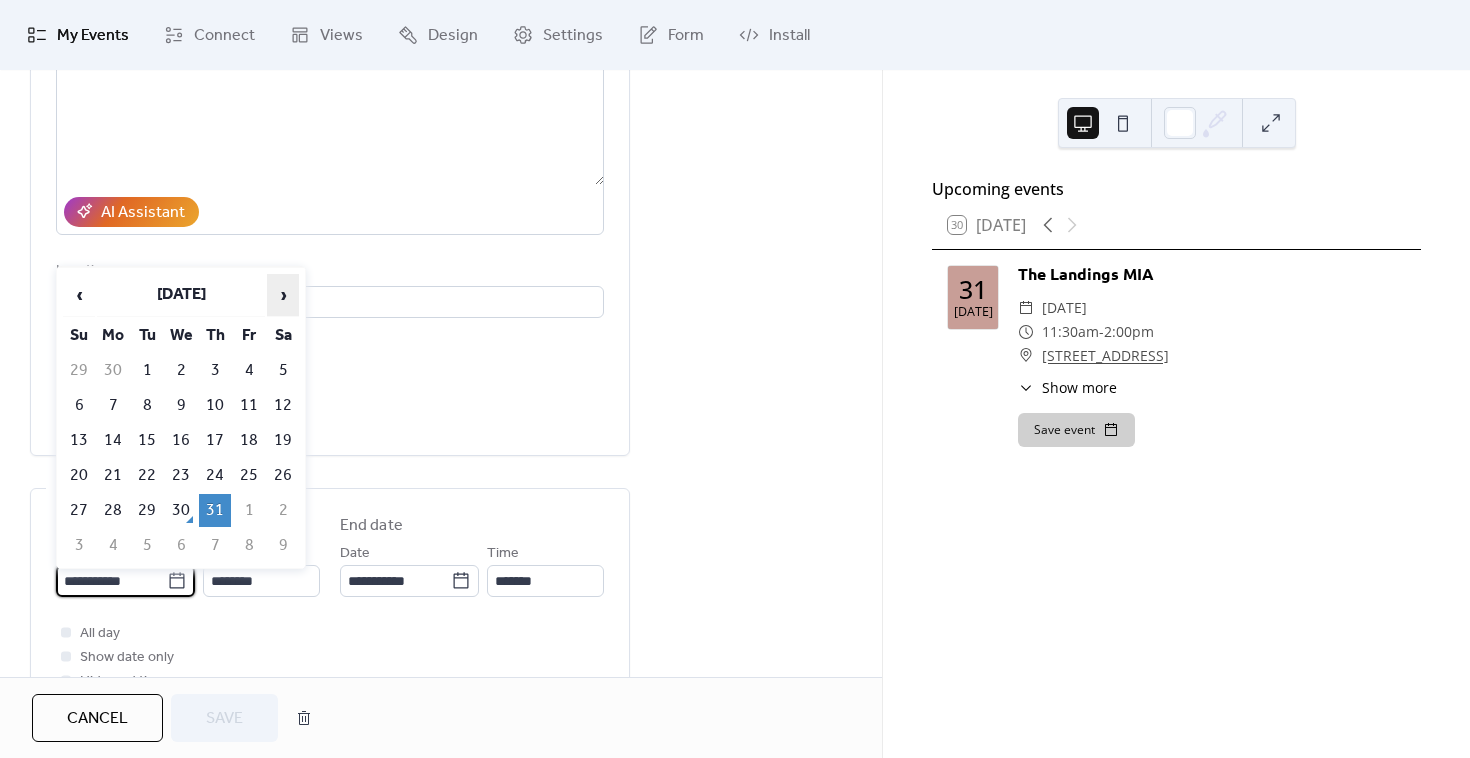click on "›" at bounding box center (283, 295) 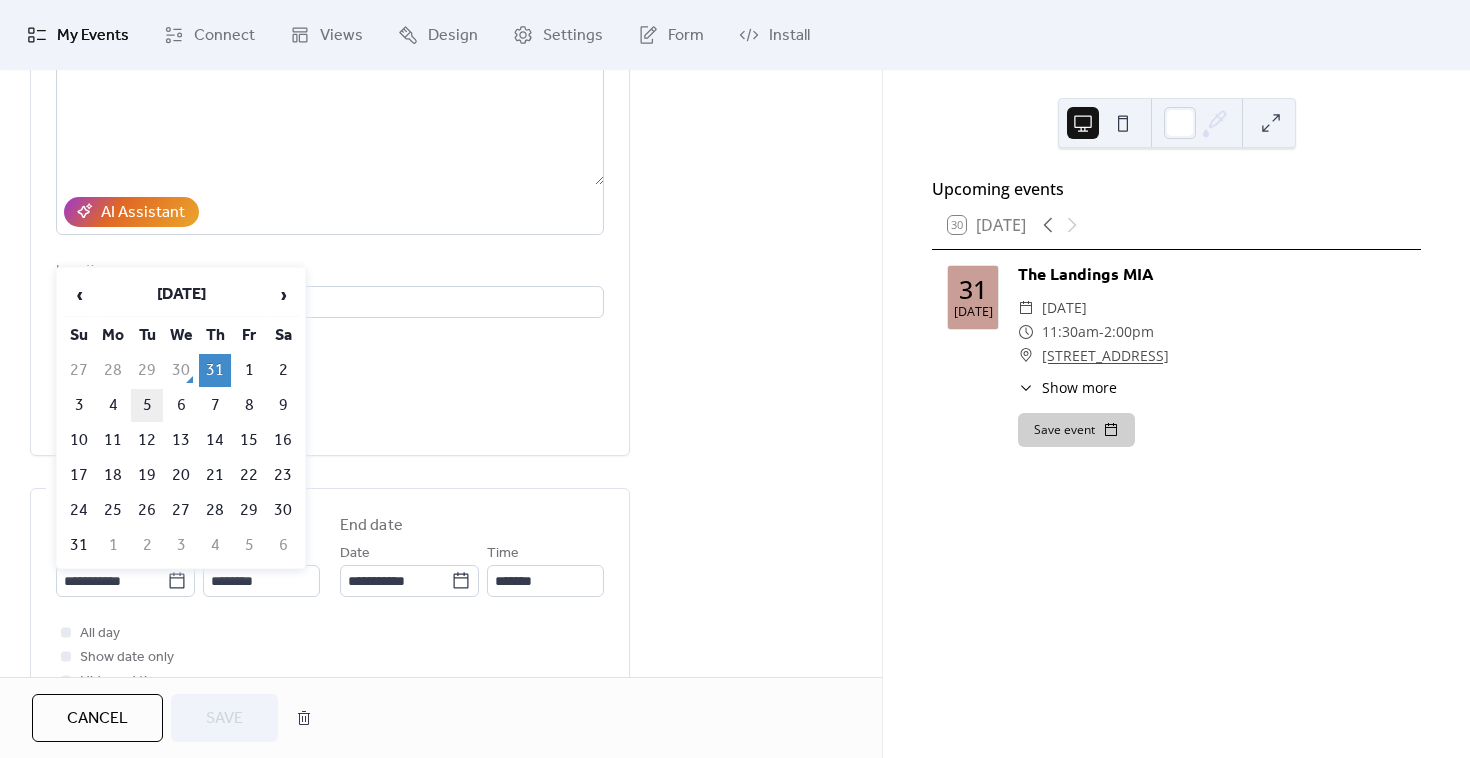 click on "5" at bounding box center [147, 405] 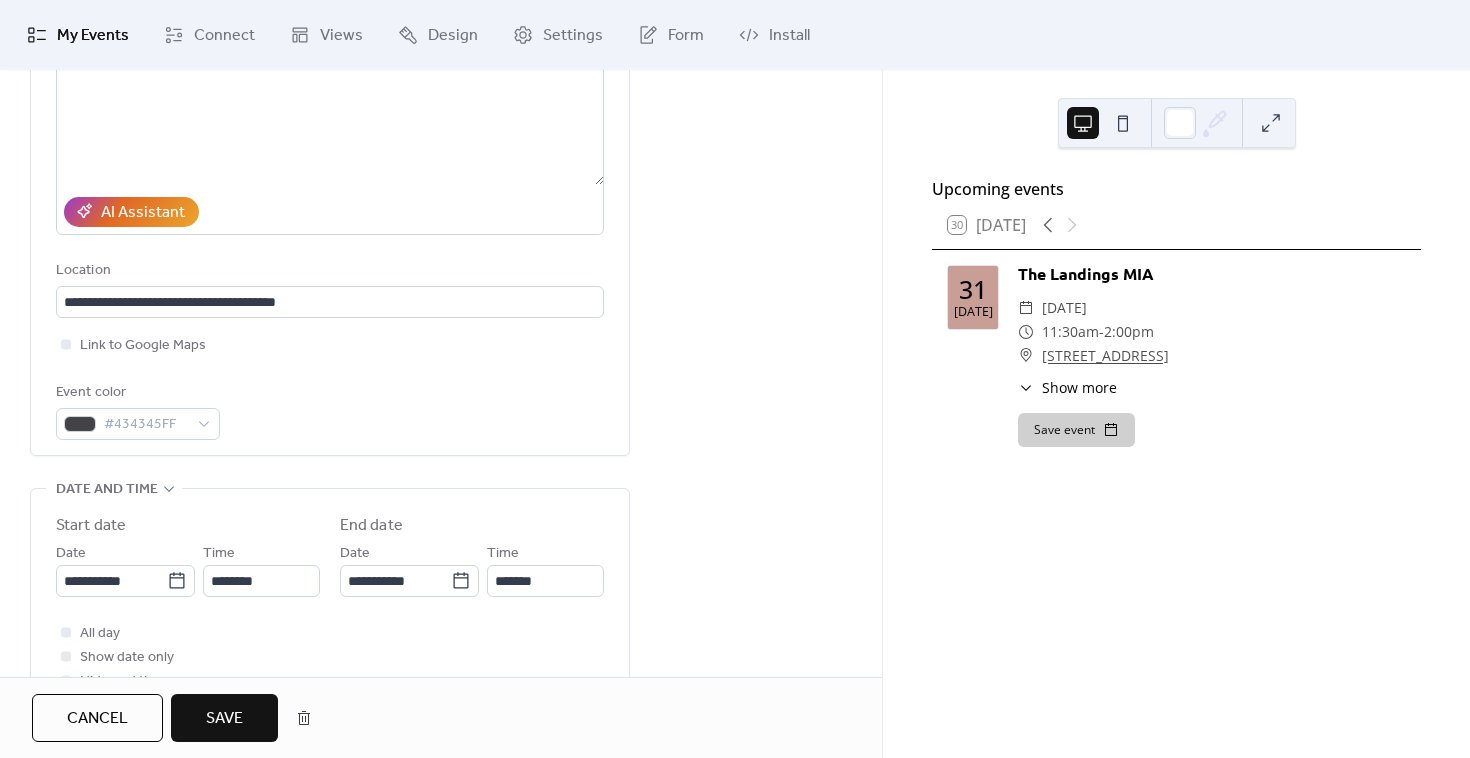 scroll, scrollTop: 0, scrollLeft: 0, axis: both 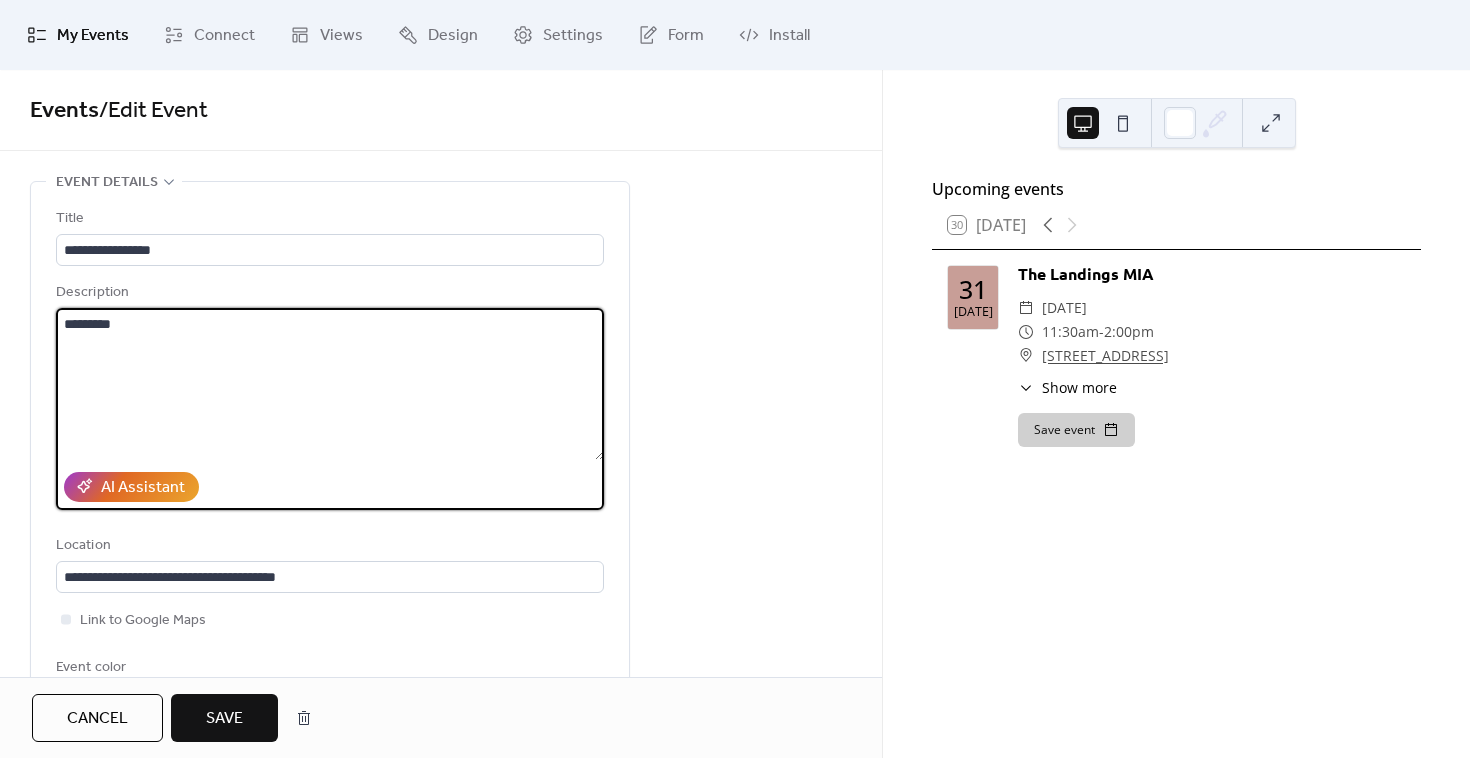 drag, startPoint x: 171, startPoint y: 322, endPoint x: 48, endPoint y: 320, distance: 123.01626 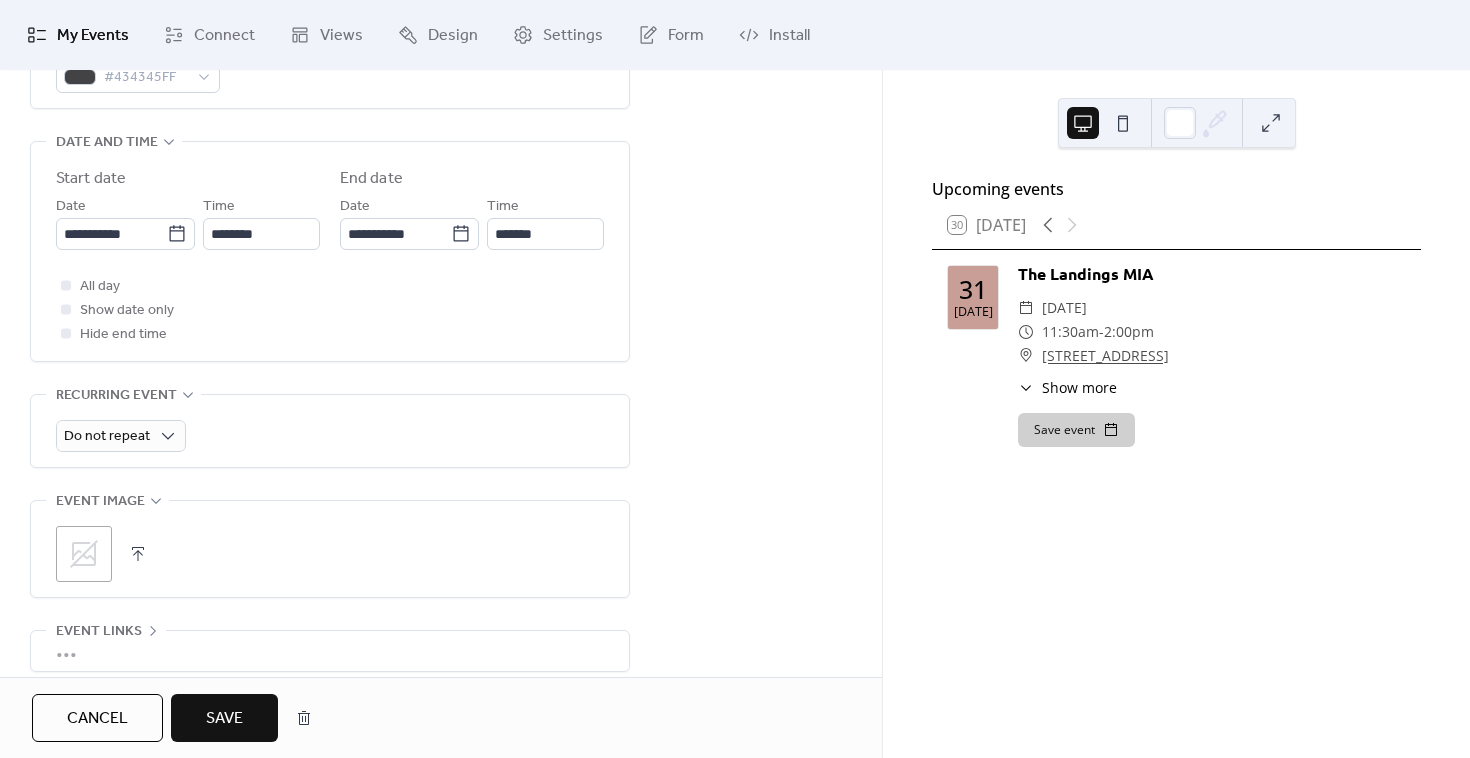 scroll, scrollTop: 624, scrollLeft: 0, axis: vertical 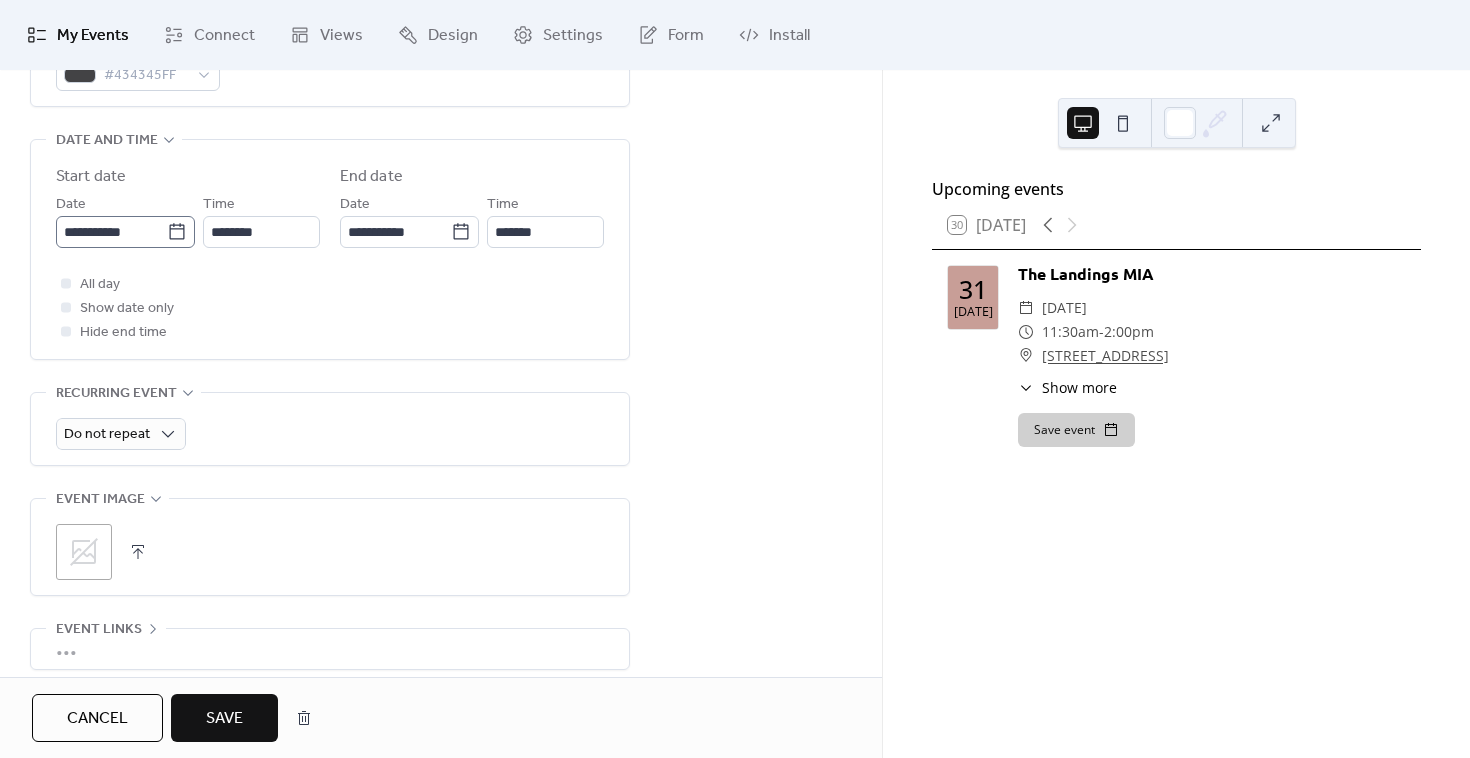 type on "**********" 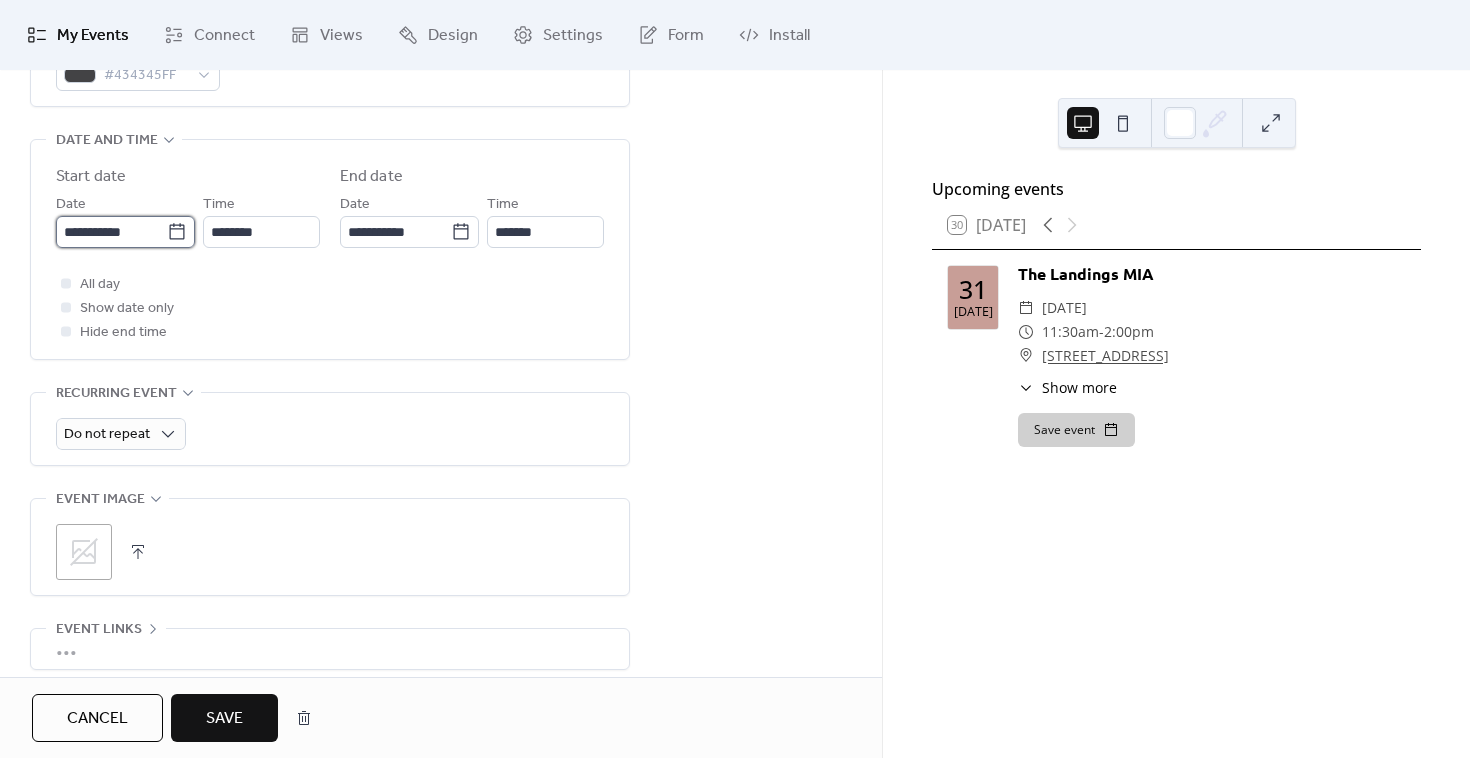 click on "**********" at bounding box center [111, 232] 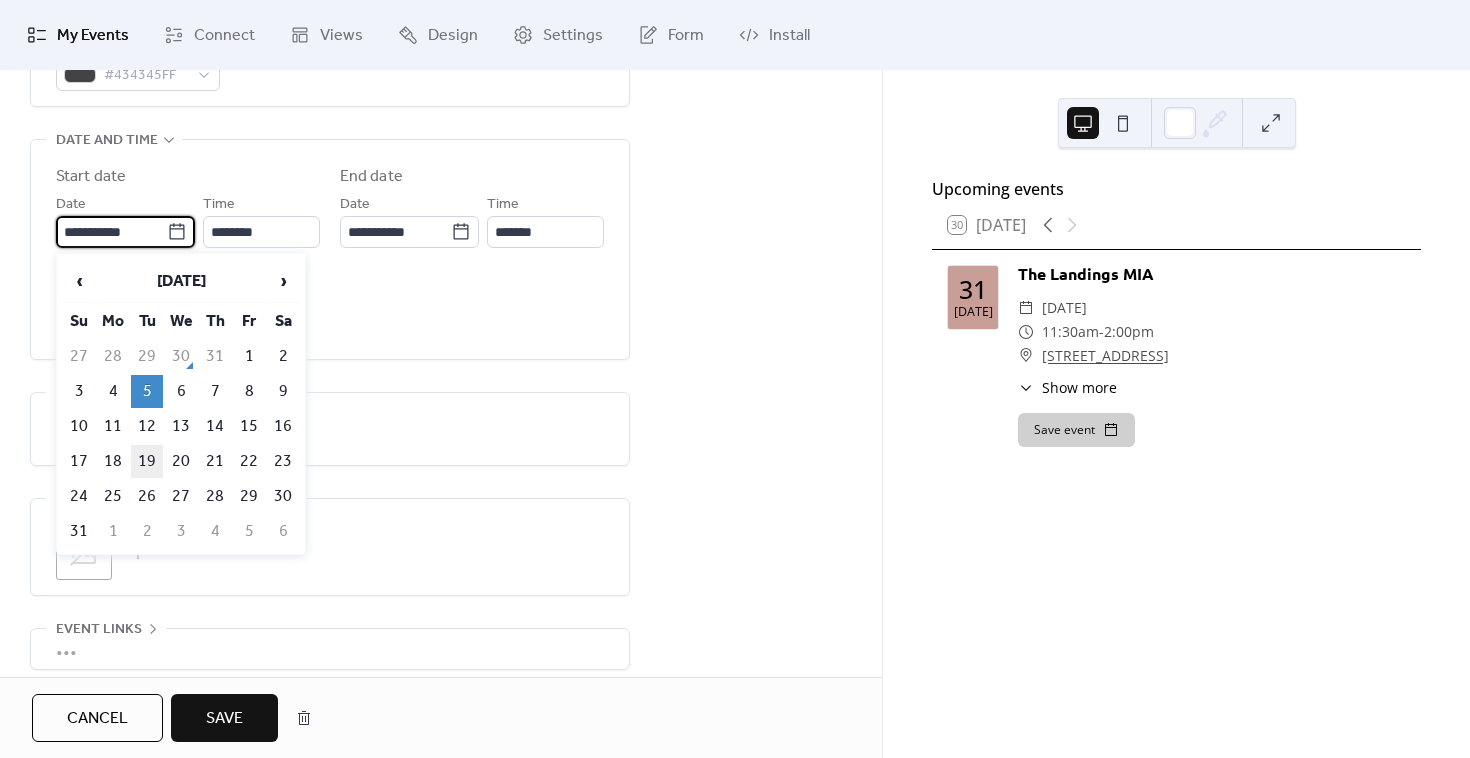 click on "19" at bounding box center (147, 461) 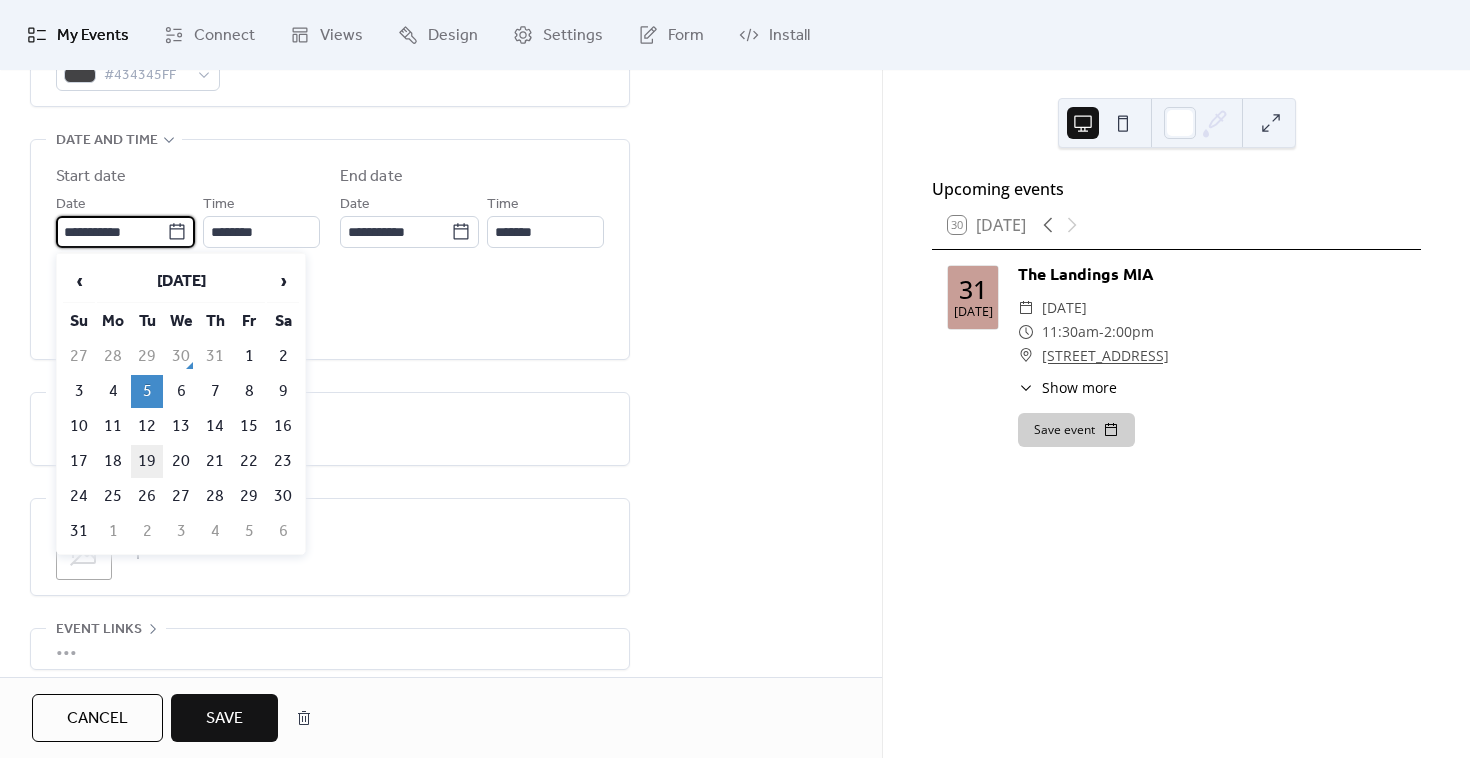 type on "**********" 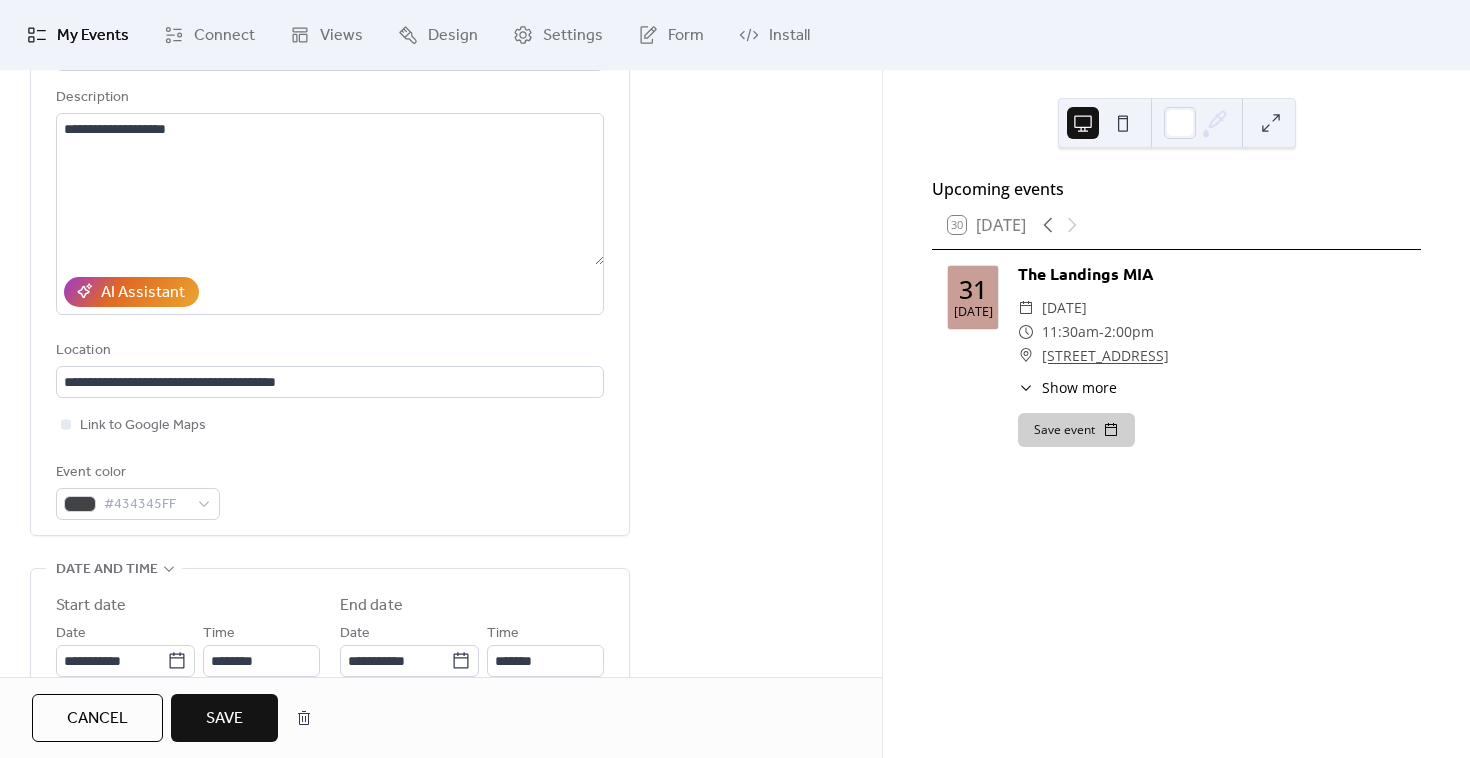scroll, scrollTop: 0, scrollLeft: 0, axis: both 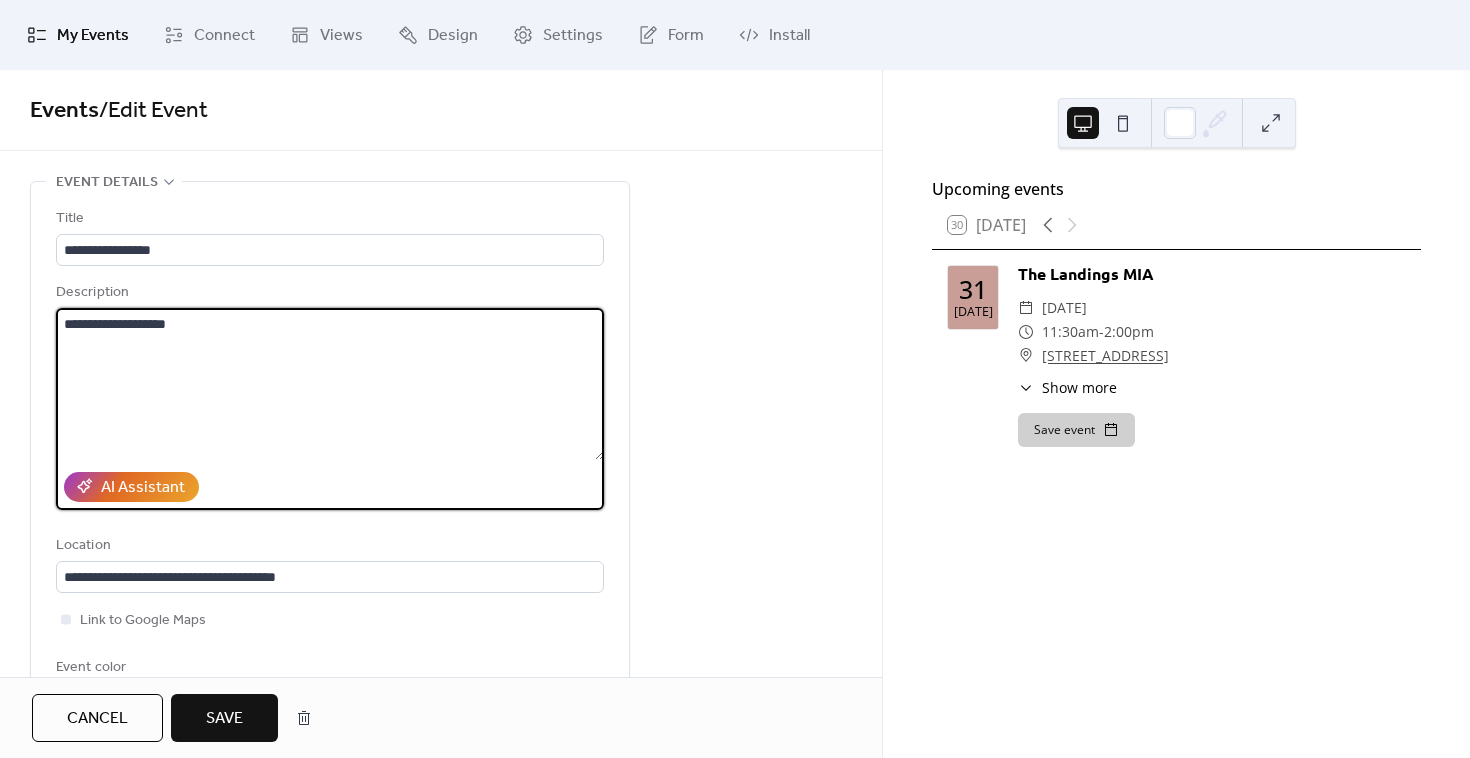 drag, startPoint x: 206, startPoint y: 327, endPoint x: 49, endPoint y: 315, distance: 157.45793 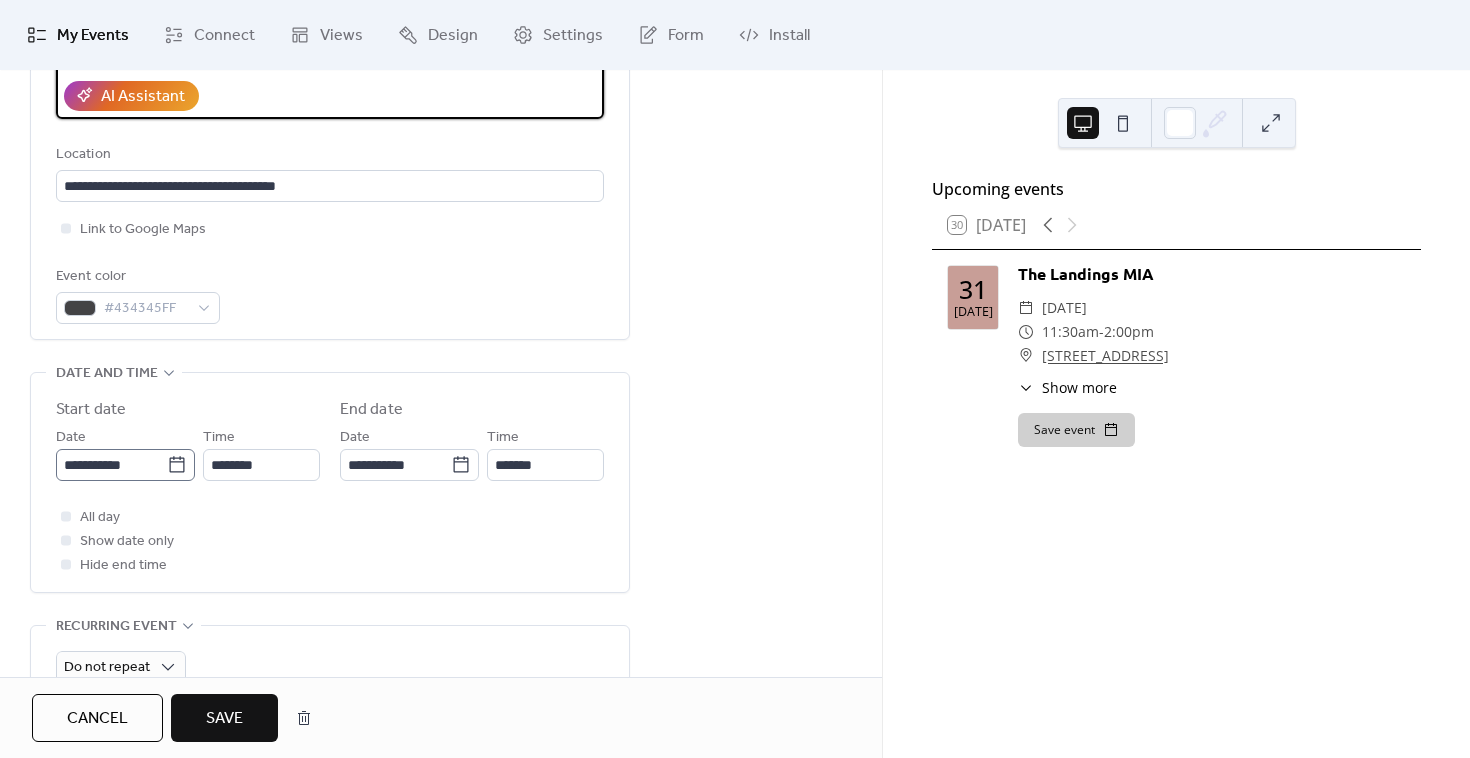 click 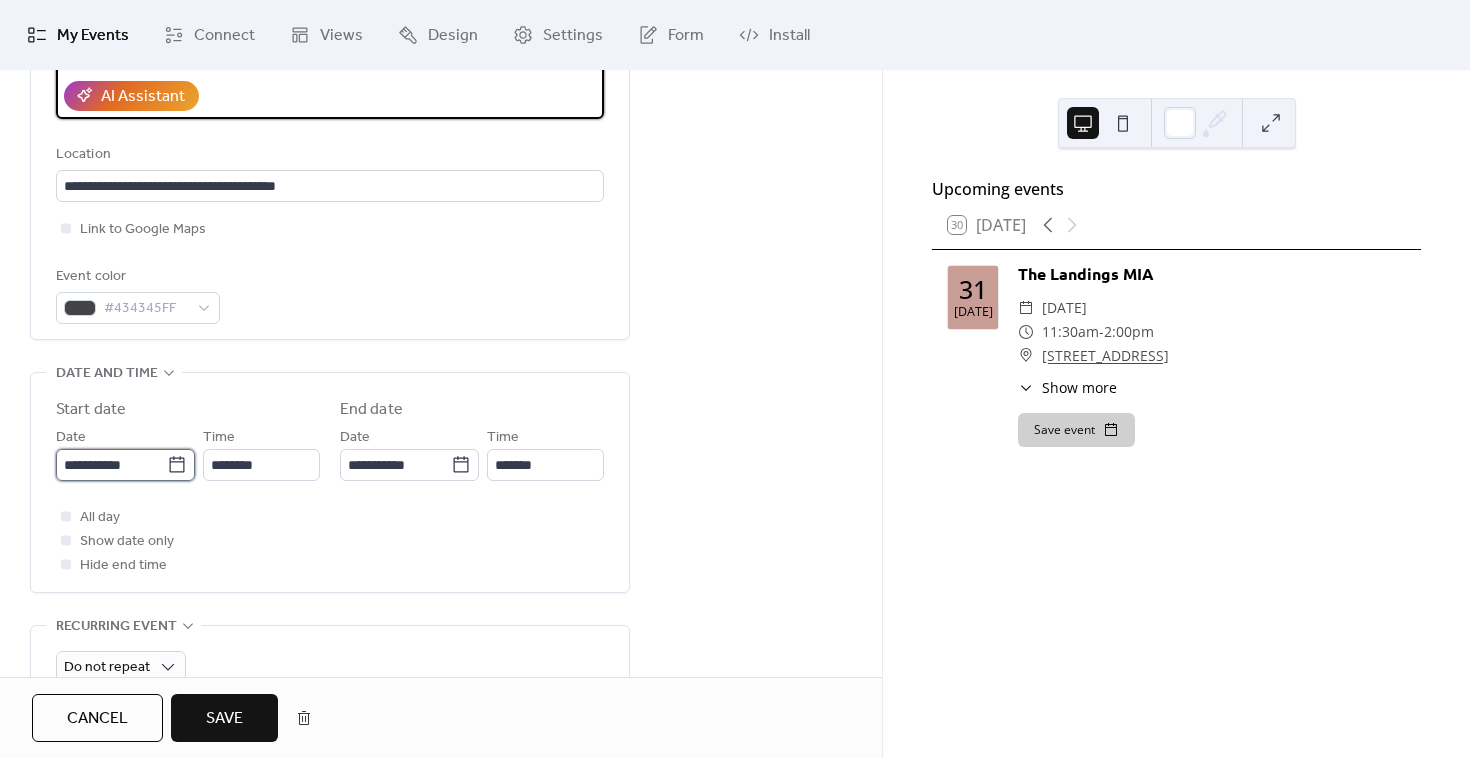 click on "**********" at bounding box center [111, 465] 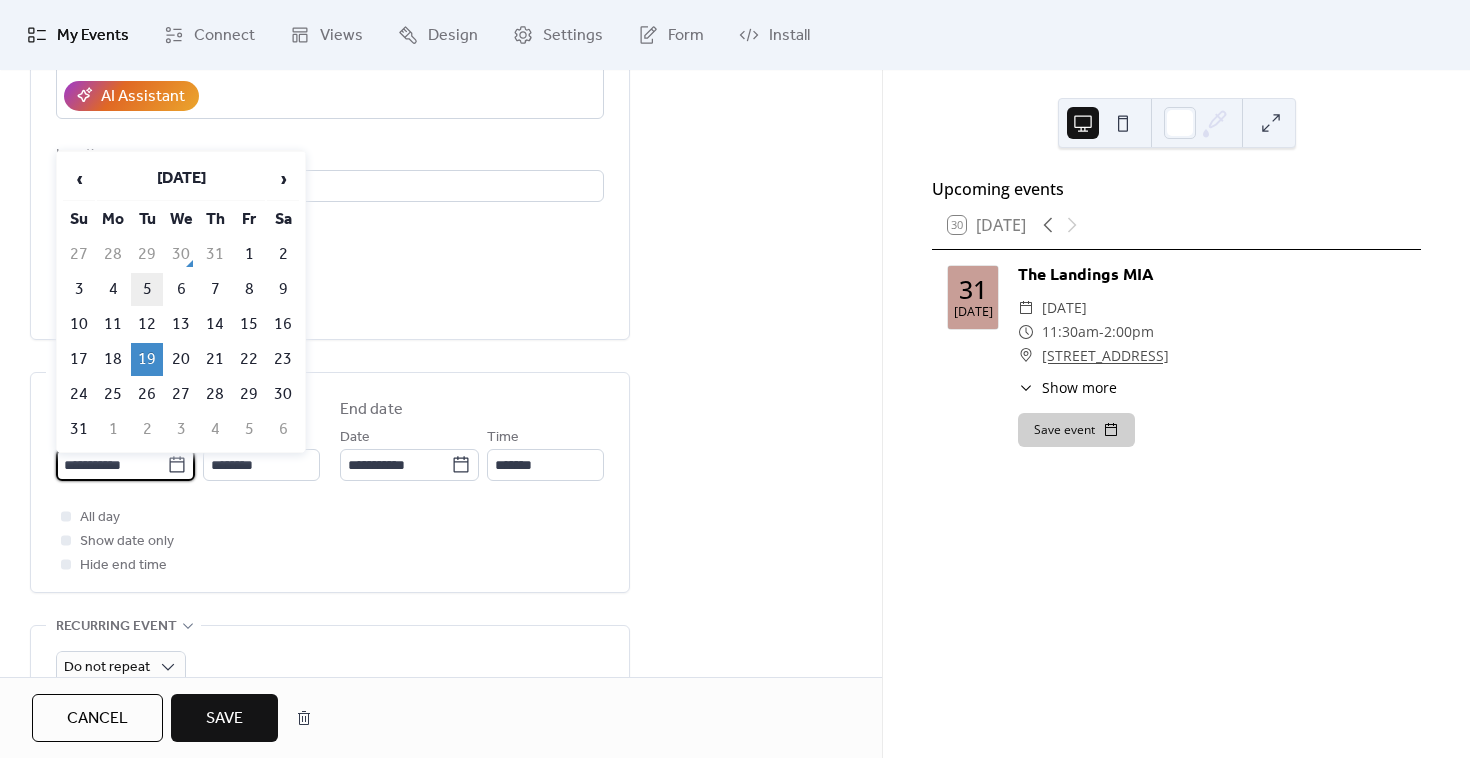 click on "5" at bounding box center (147, 289) 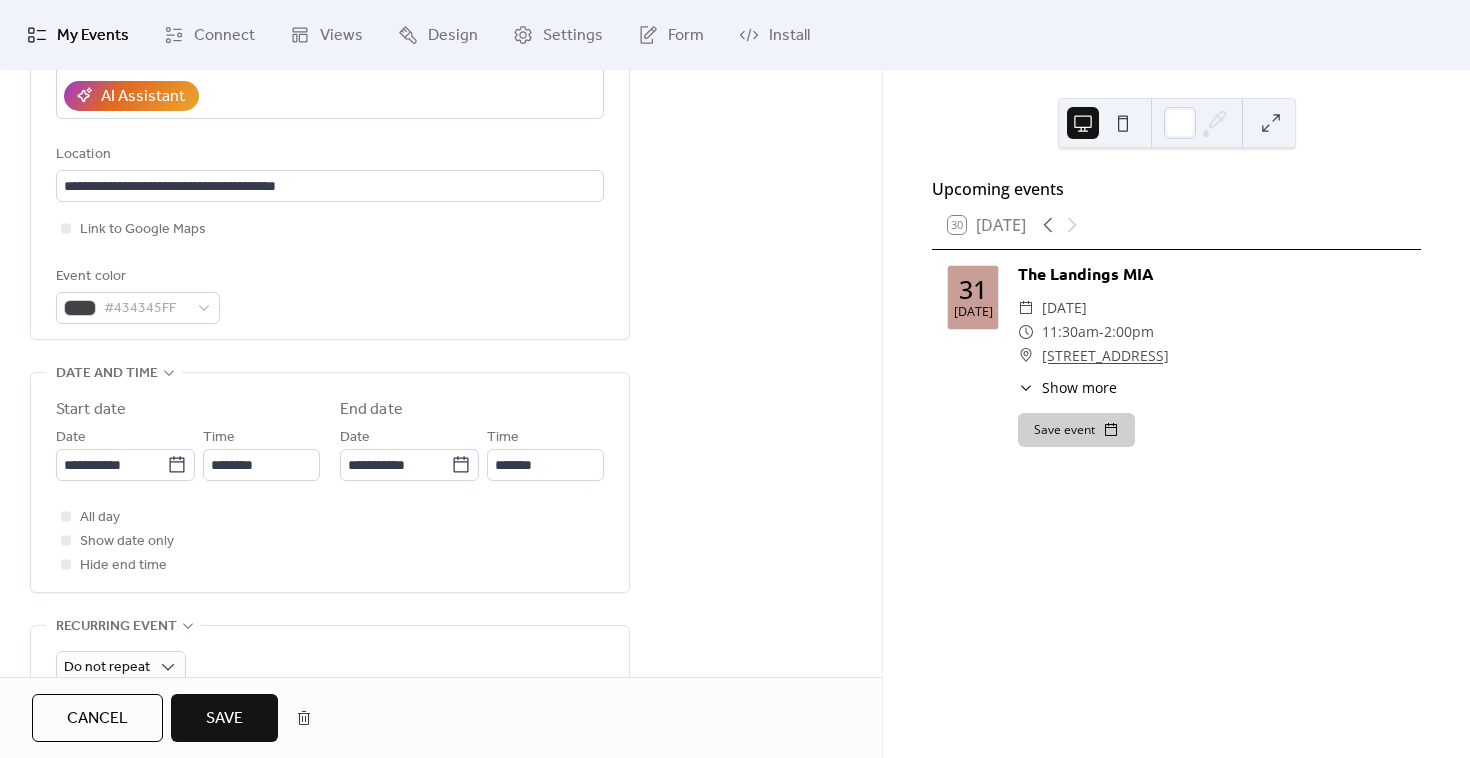 click on "Save" at bounding box center (224, 719) 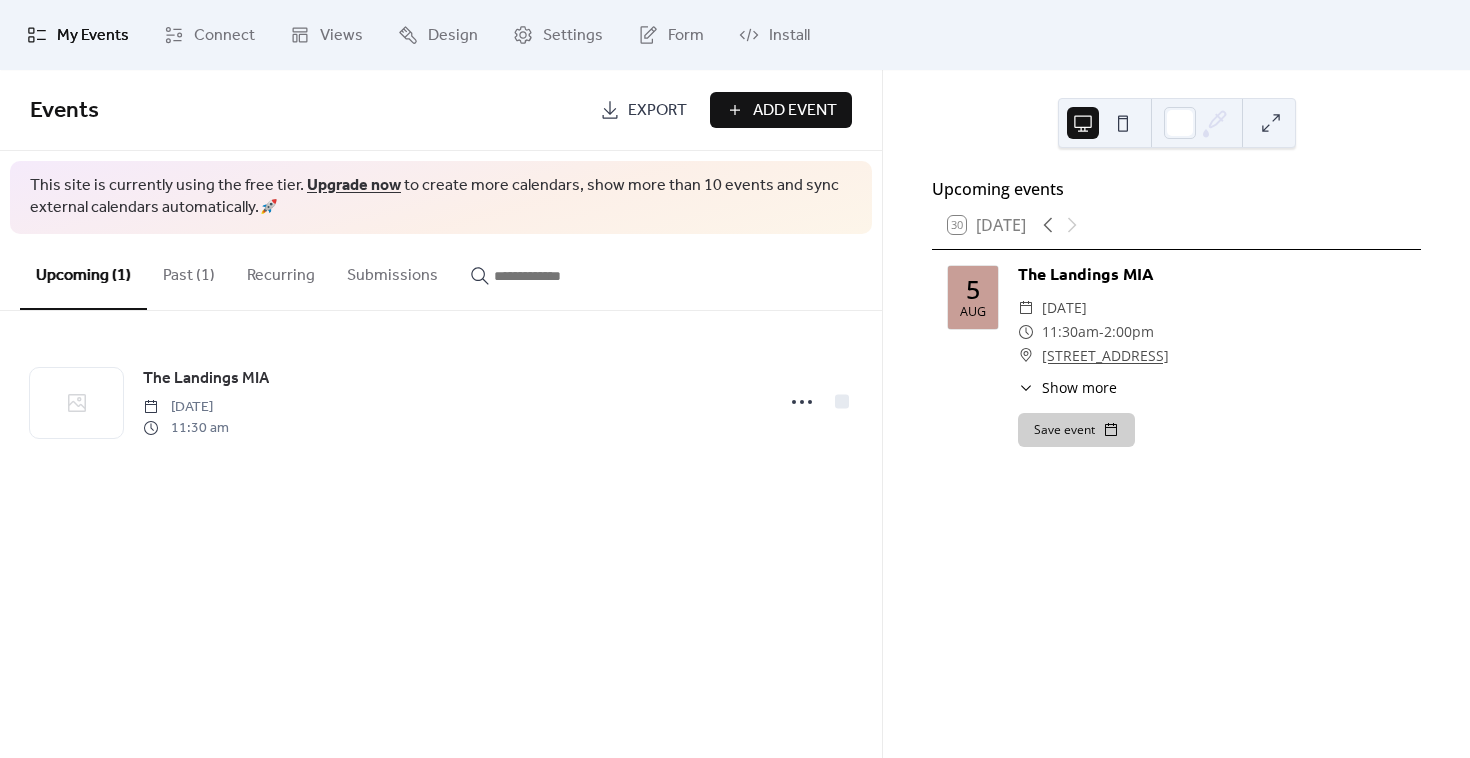 click on "Past (1)" at bounding box center (189, 271) 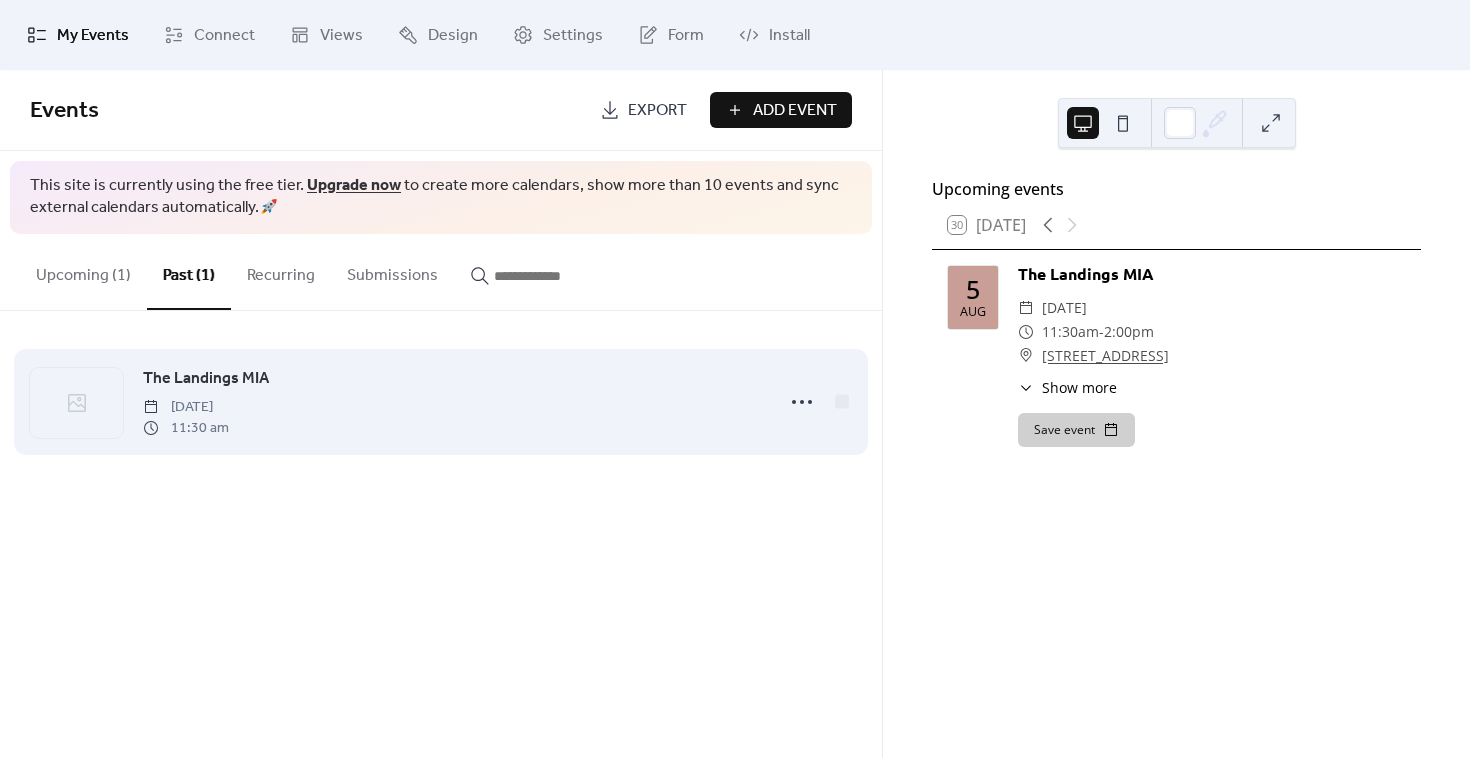 click on "The Landings MIA" at bounding box center (206, 379) 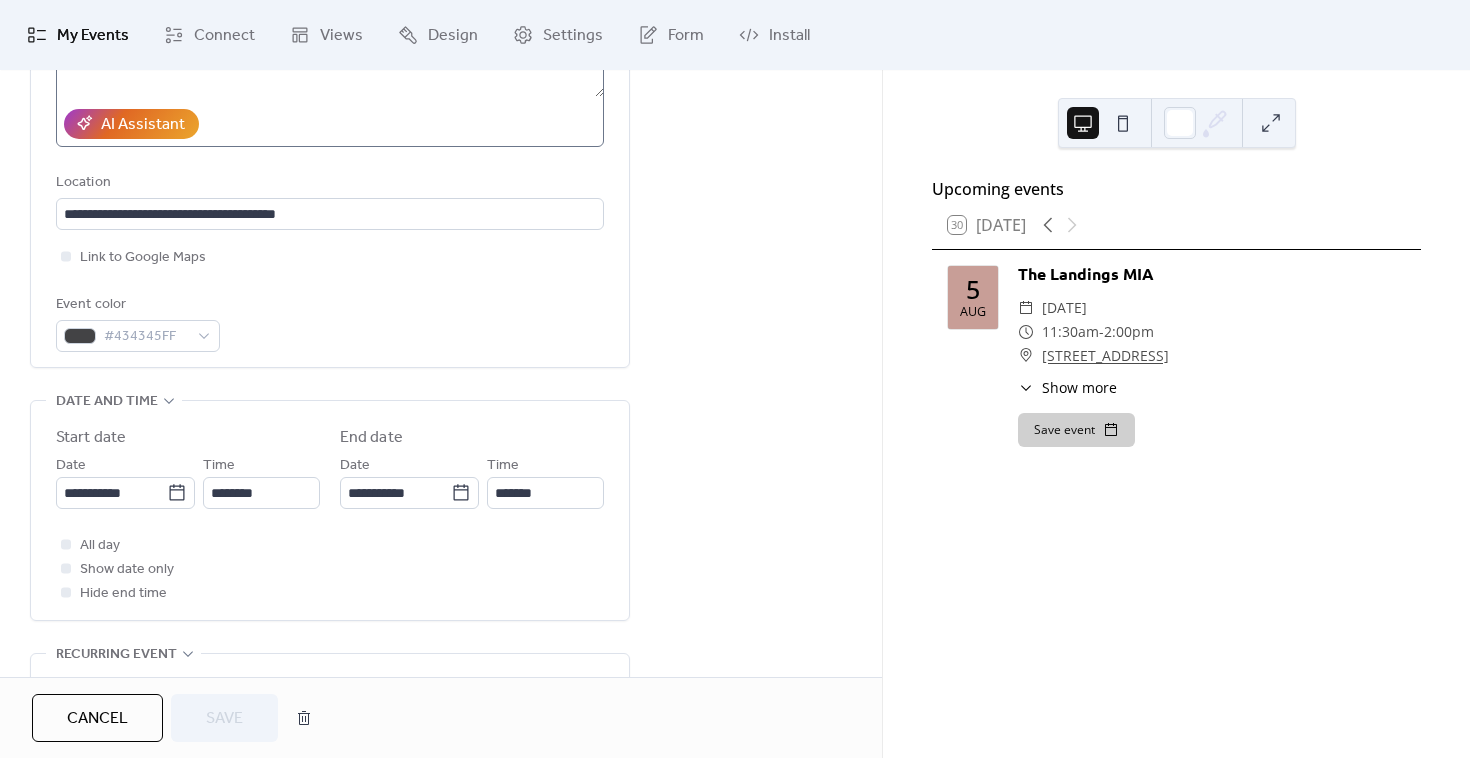scroll, scrollTop: 364, scrollLeft: 0, axis: vertical 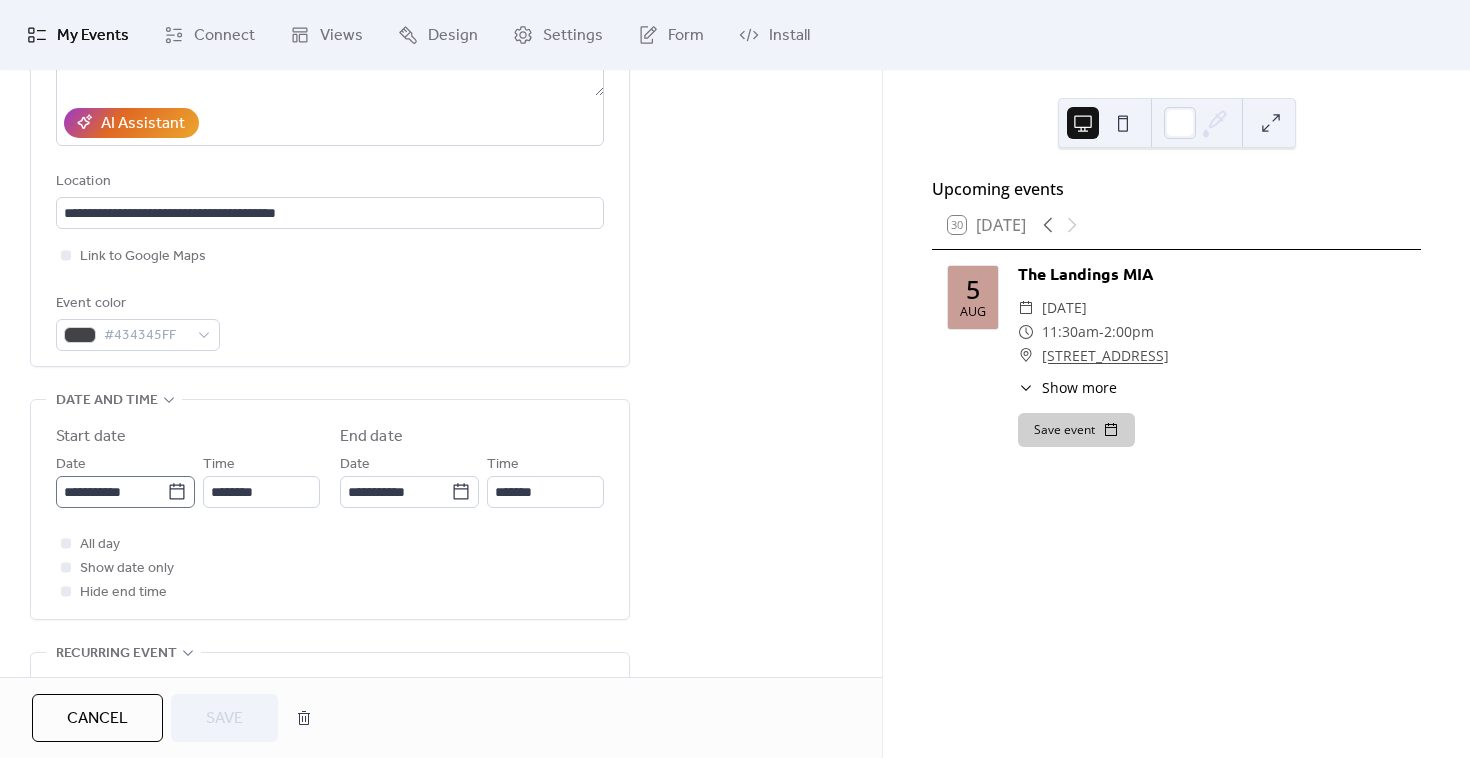 click 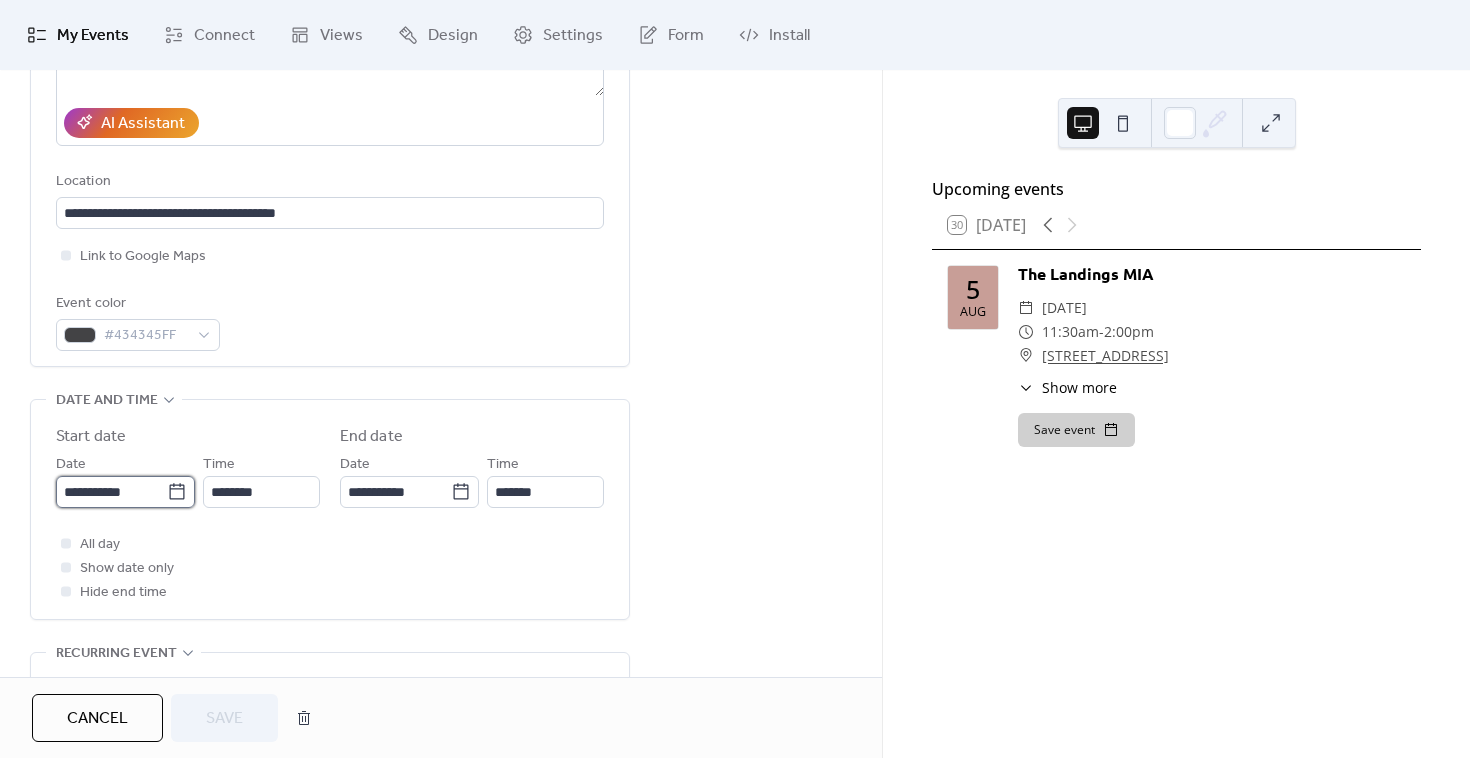 click on "**********" at bounding box center (111, 492) 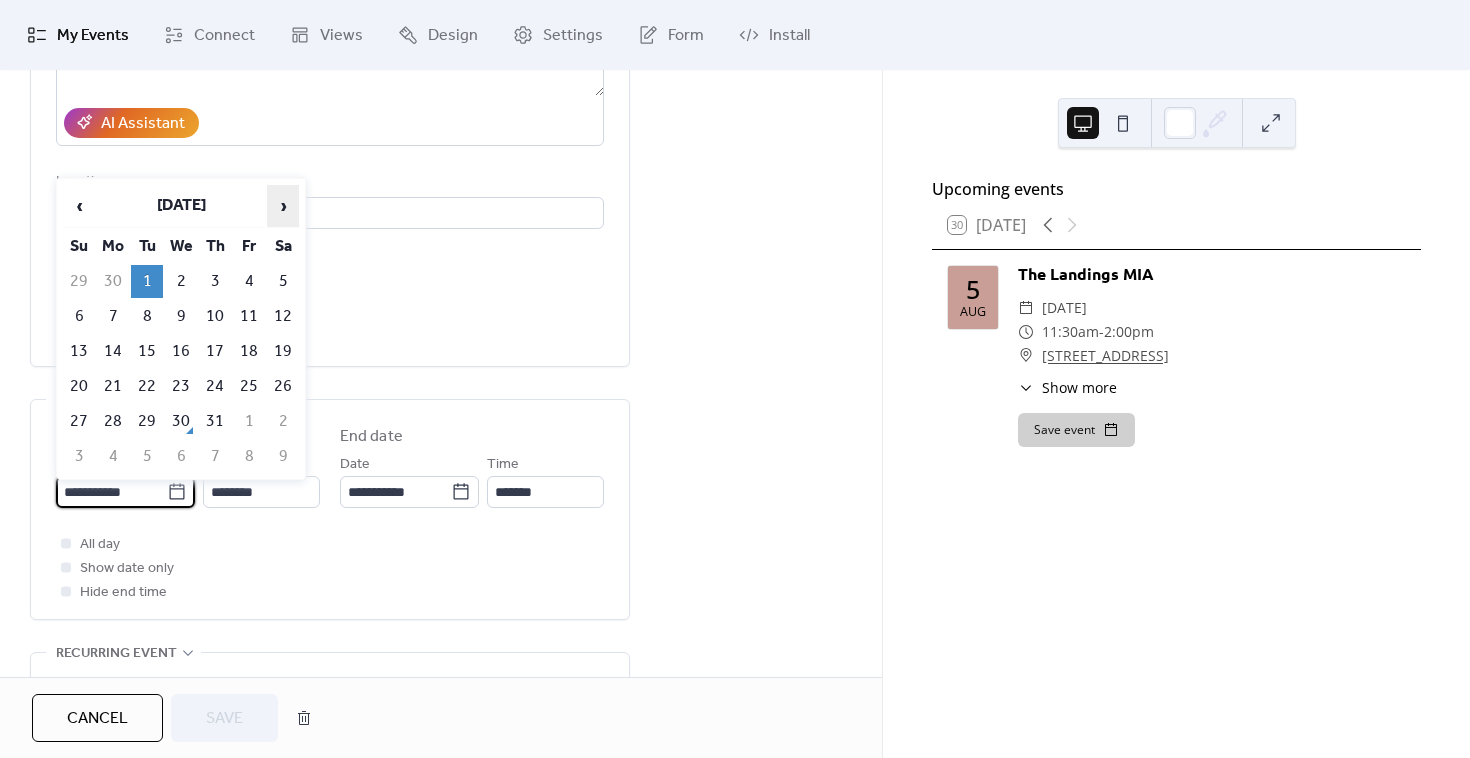click on "›" at bounding box center (283, 206) 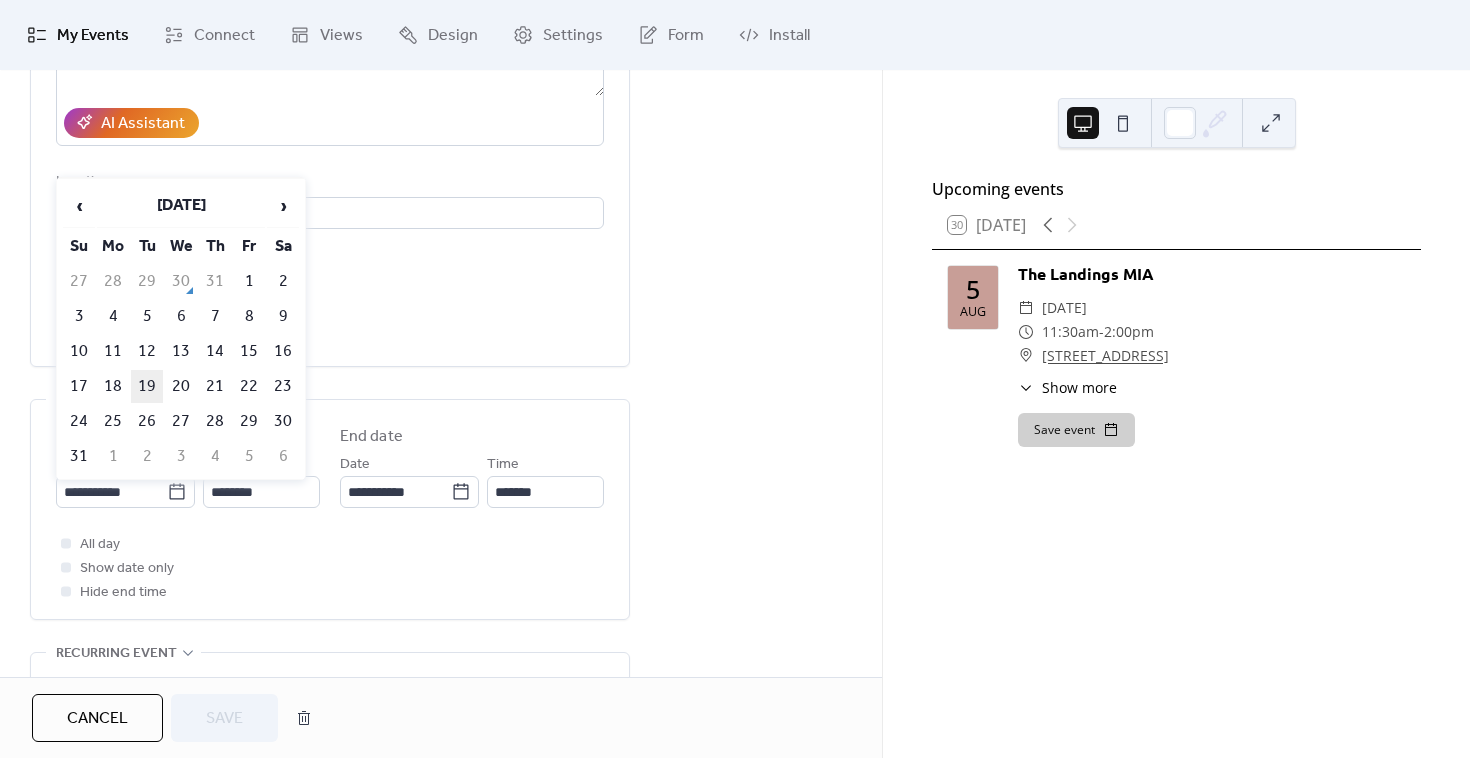 click on "19" at bounding box center [147, 386] 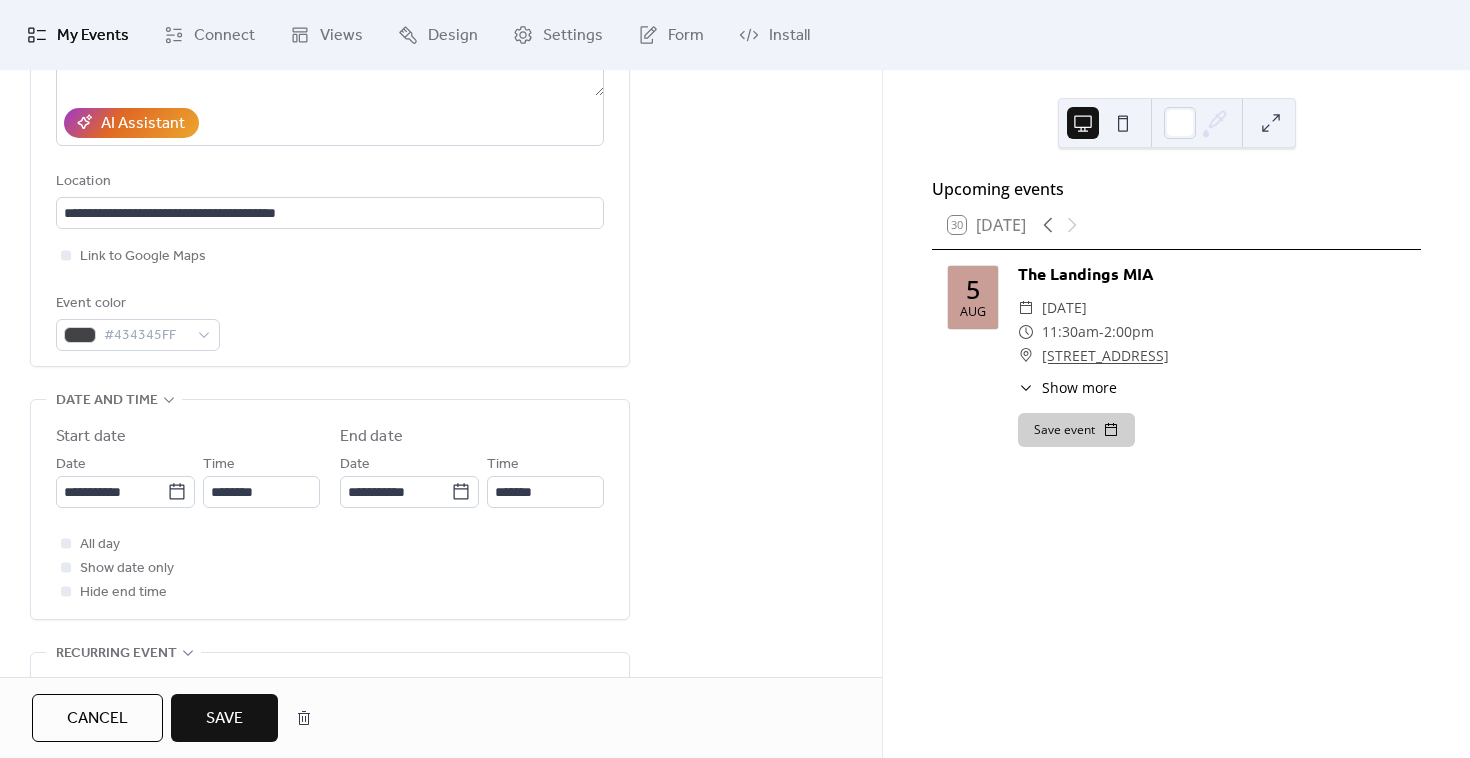 click on "Save" at bounding box center [224, 719] 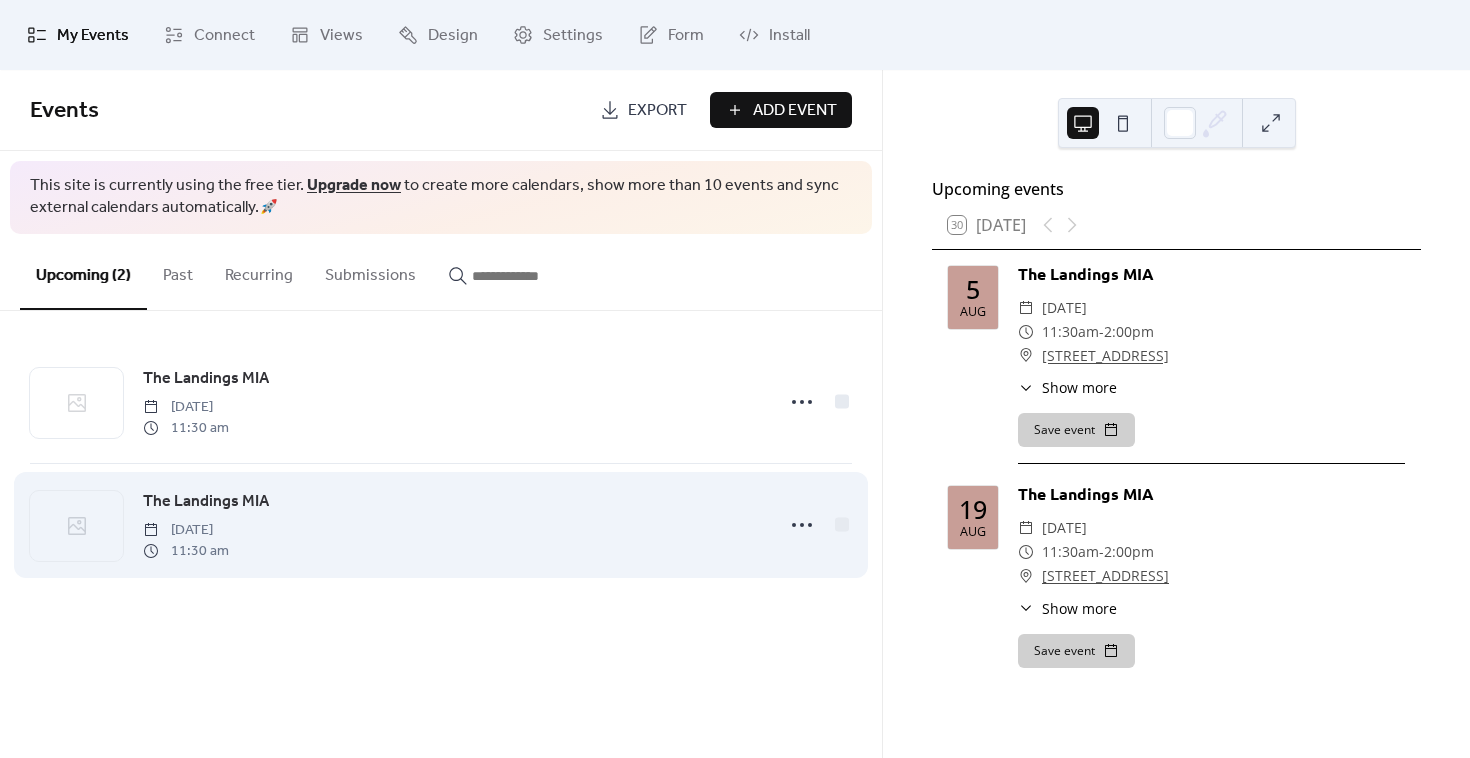 click on "The Landings MIA" at bounding box center [206, 502] 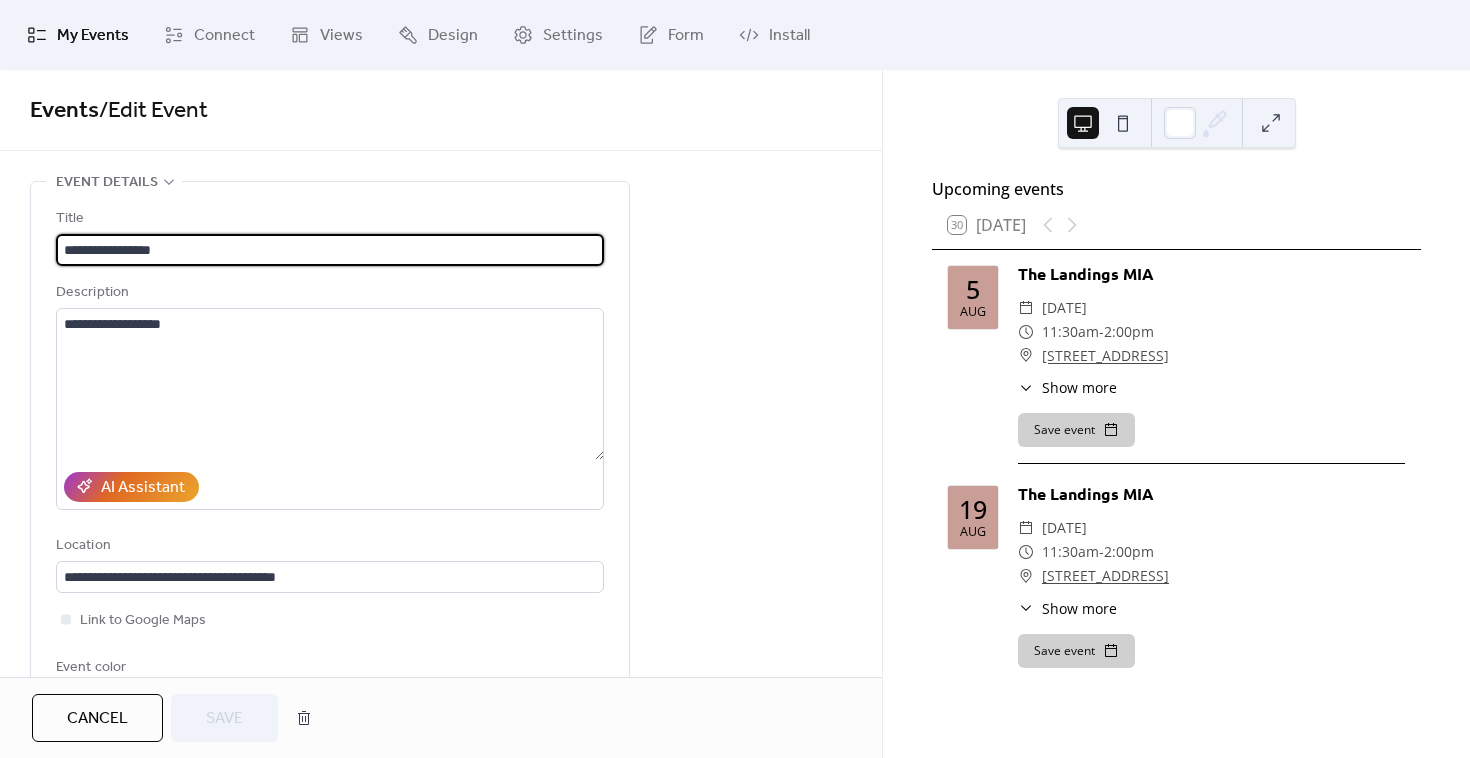 click on "My Events" at bounding box center (78, 35) 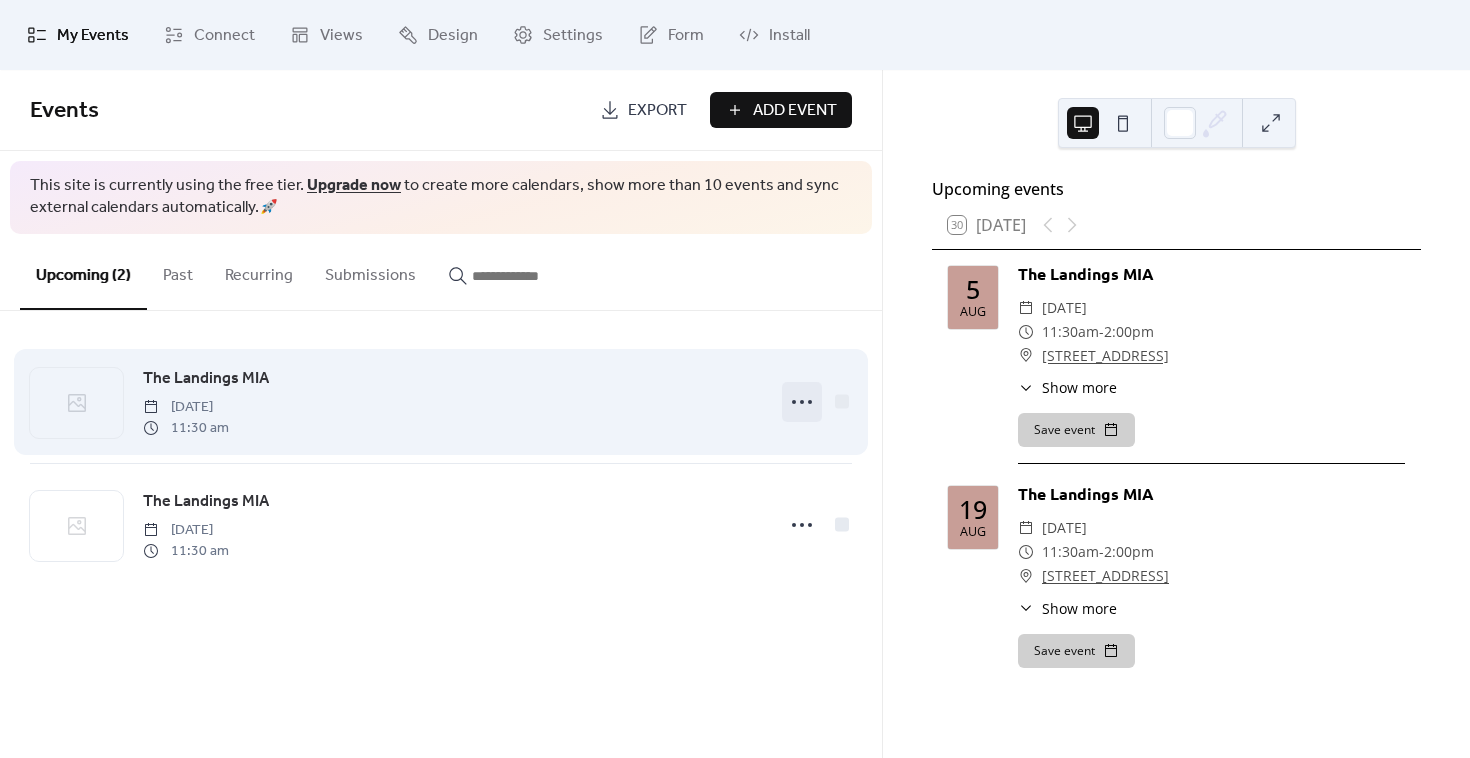 click 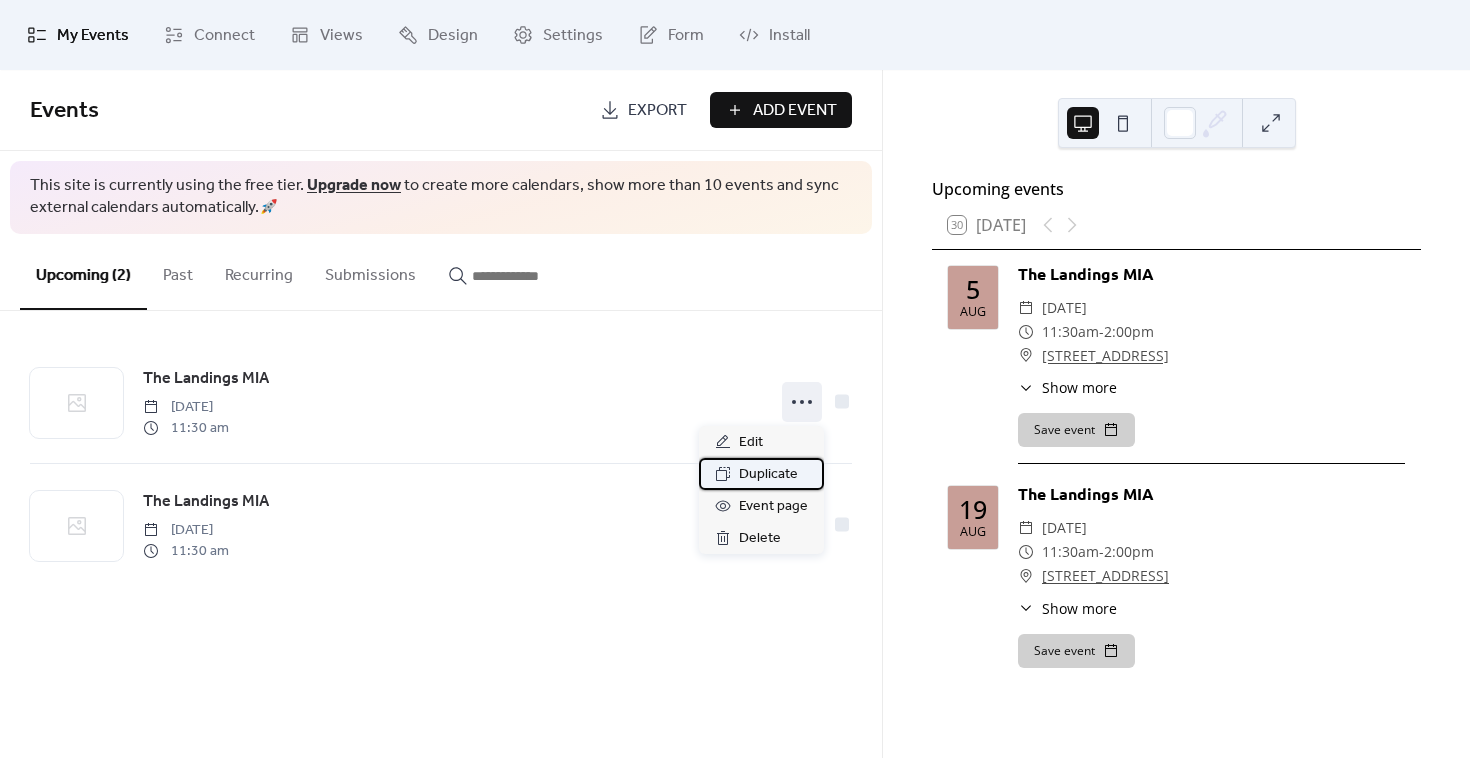 click on "Duplicate" at bounding box center (768, 475) 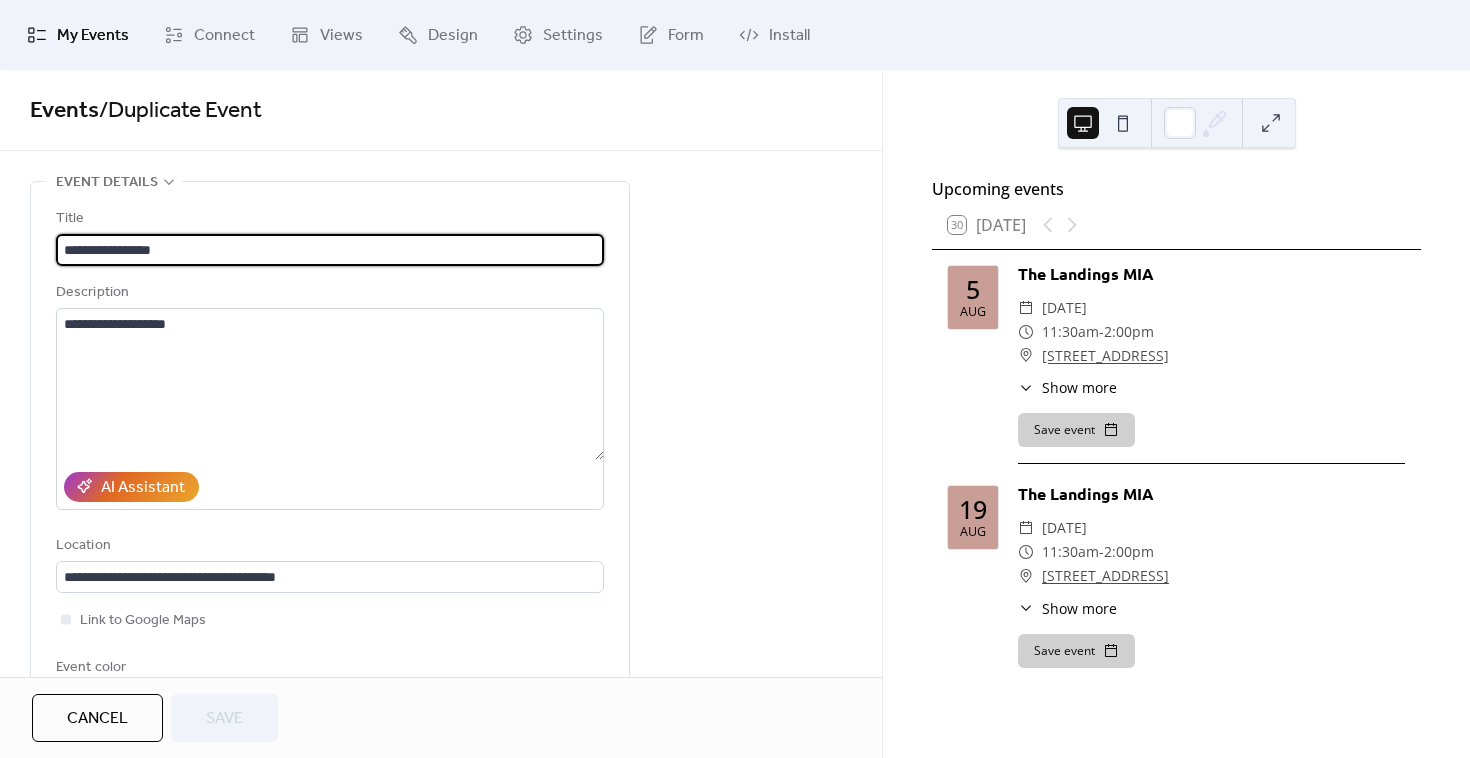 scroll, scrollTop: 297, scrollLeft: 0, axis: vertical 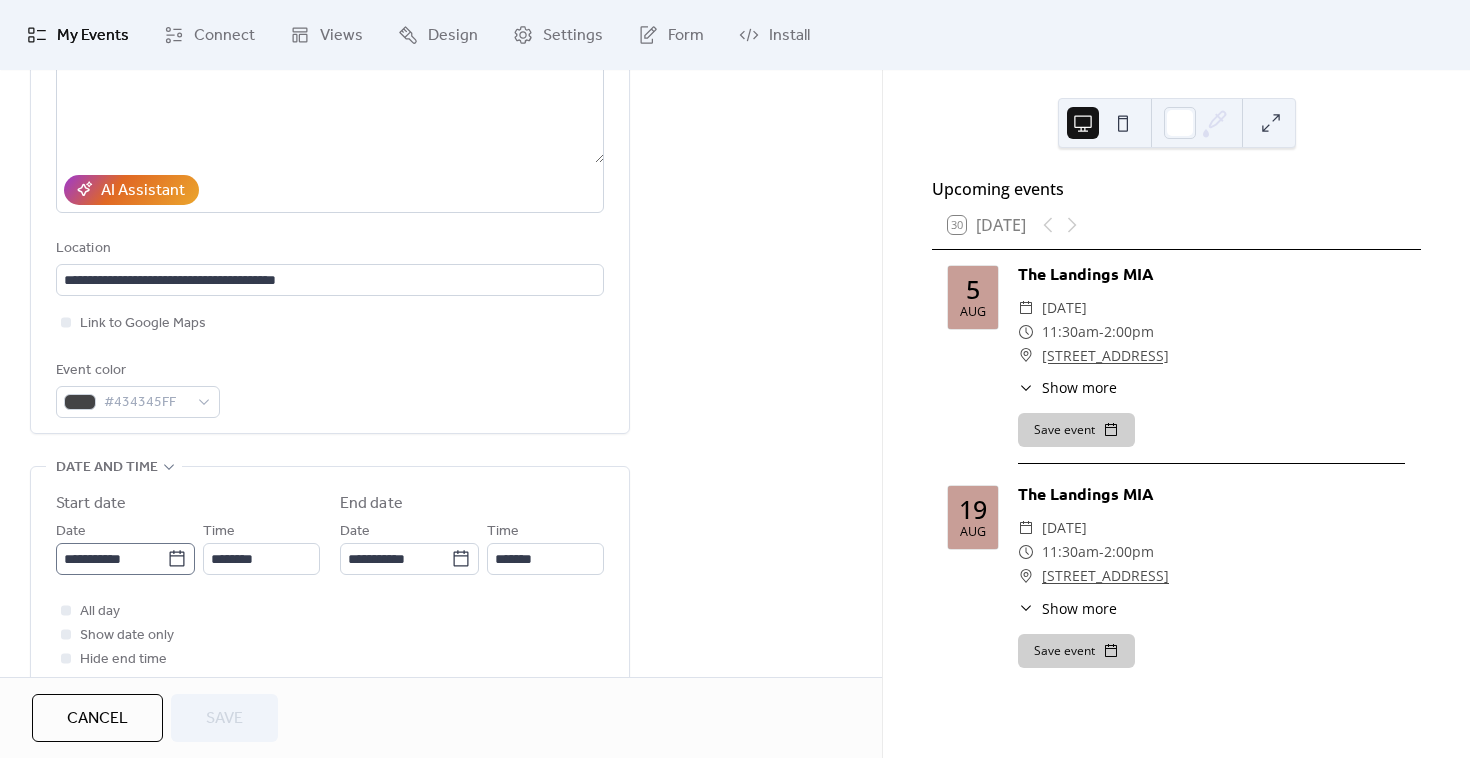 click 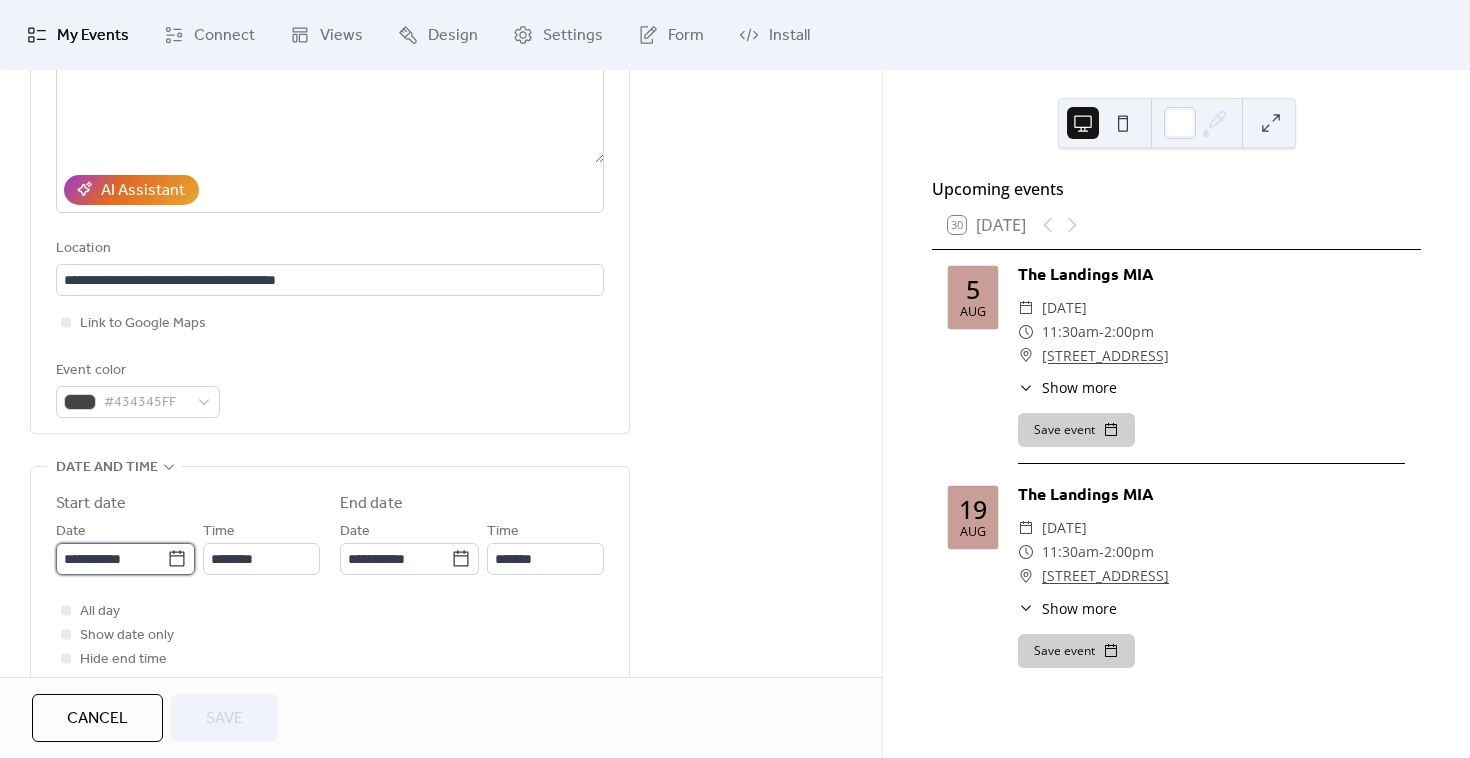 click on "**********" at bounding box center [111, 559] 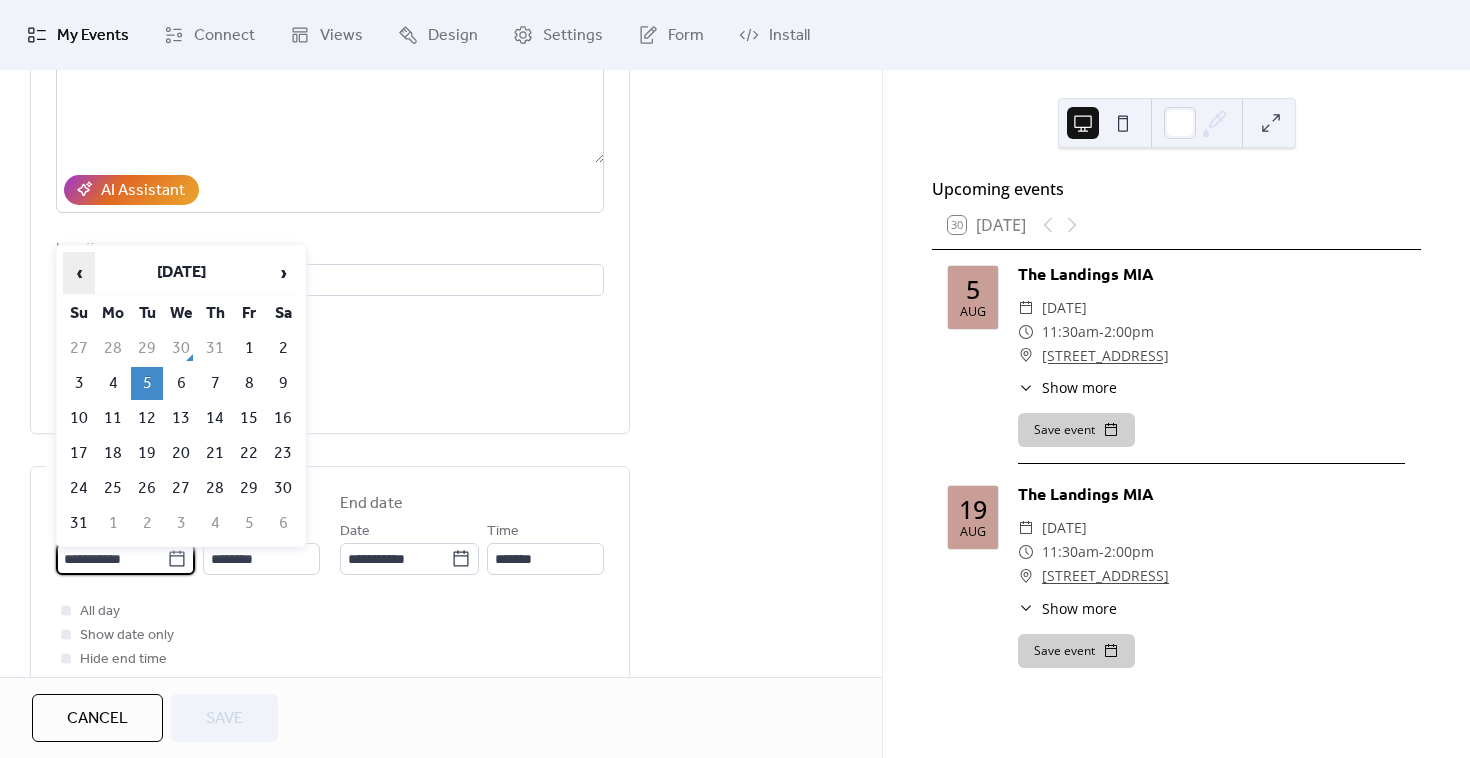 click on "‹" at bounding box center (79, 273) 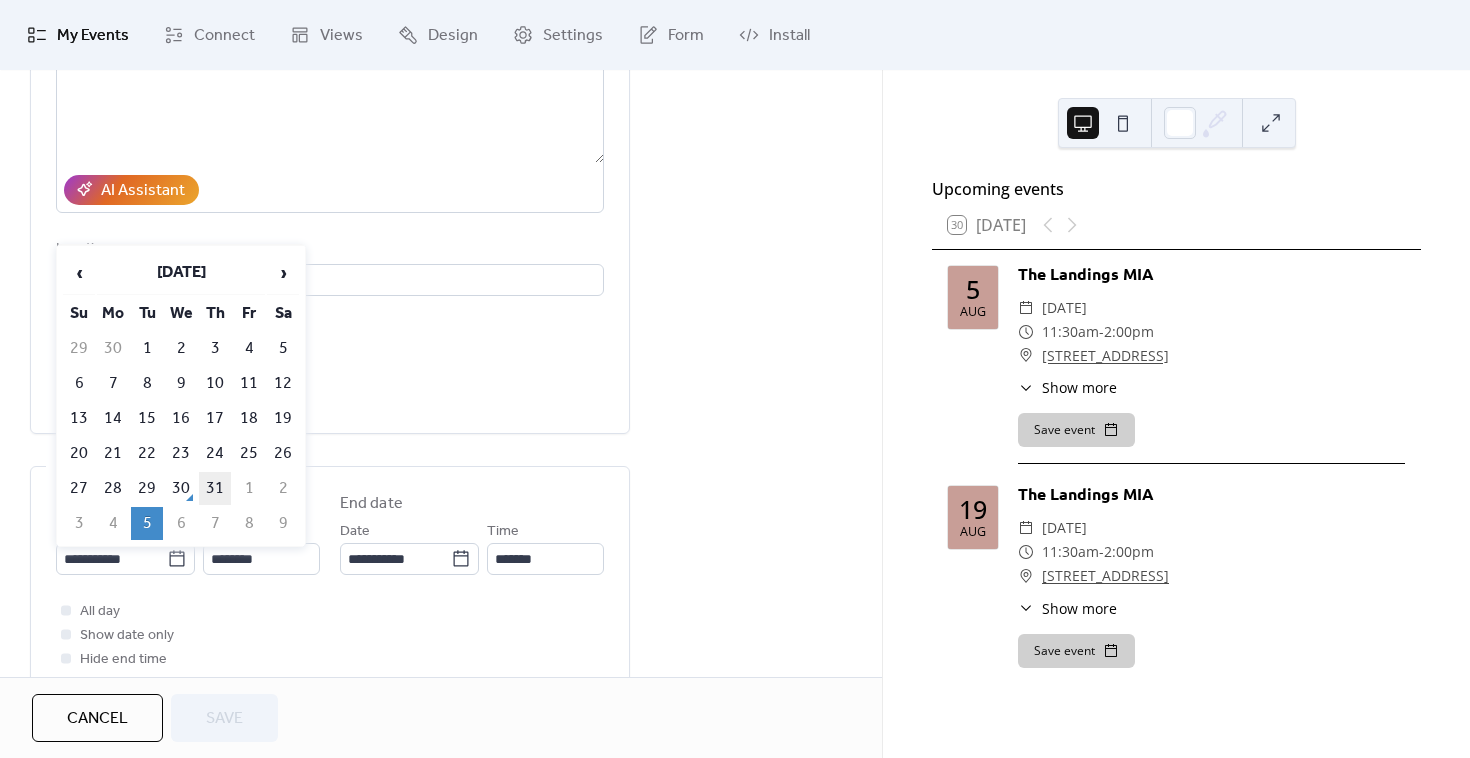 click on "31" at bounding box center [215, 488] 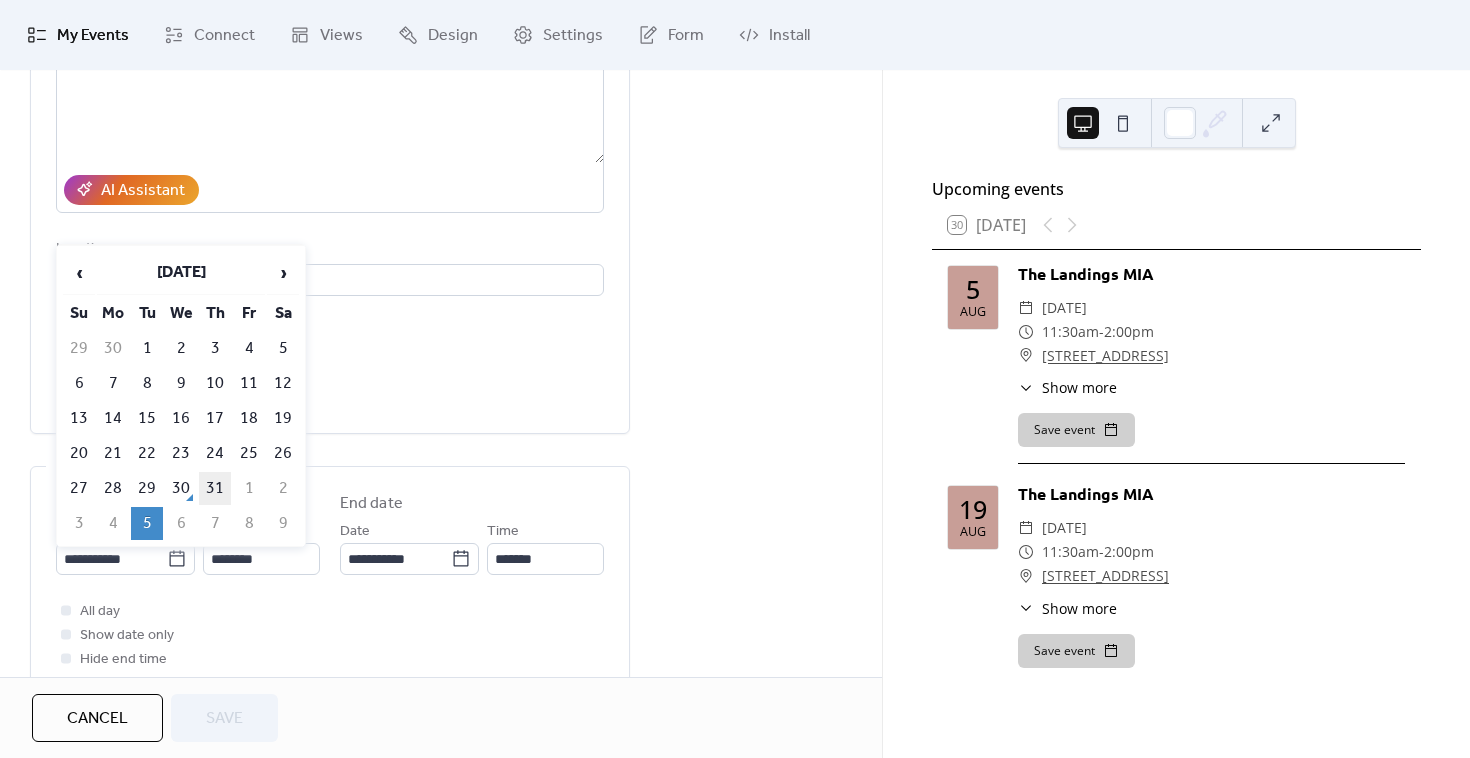 type on "**********" 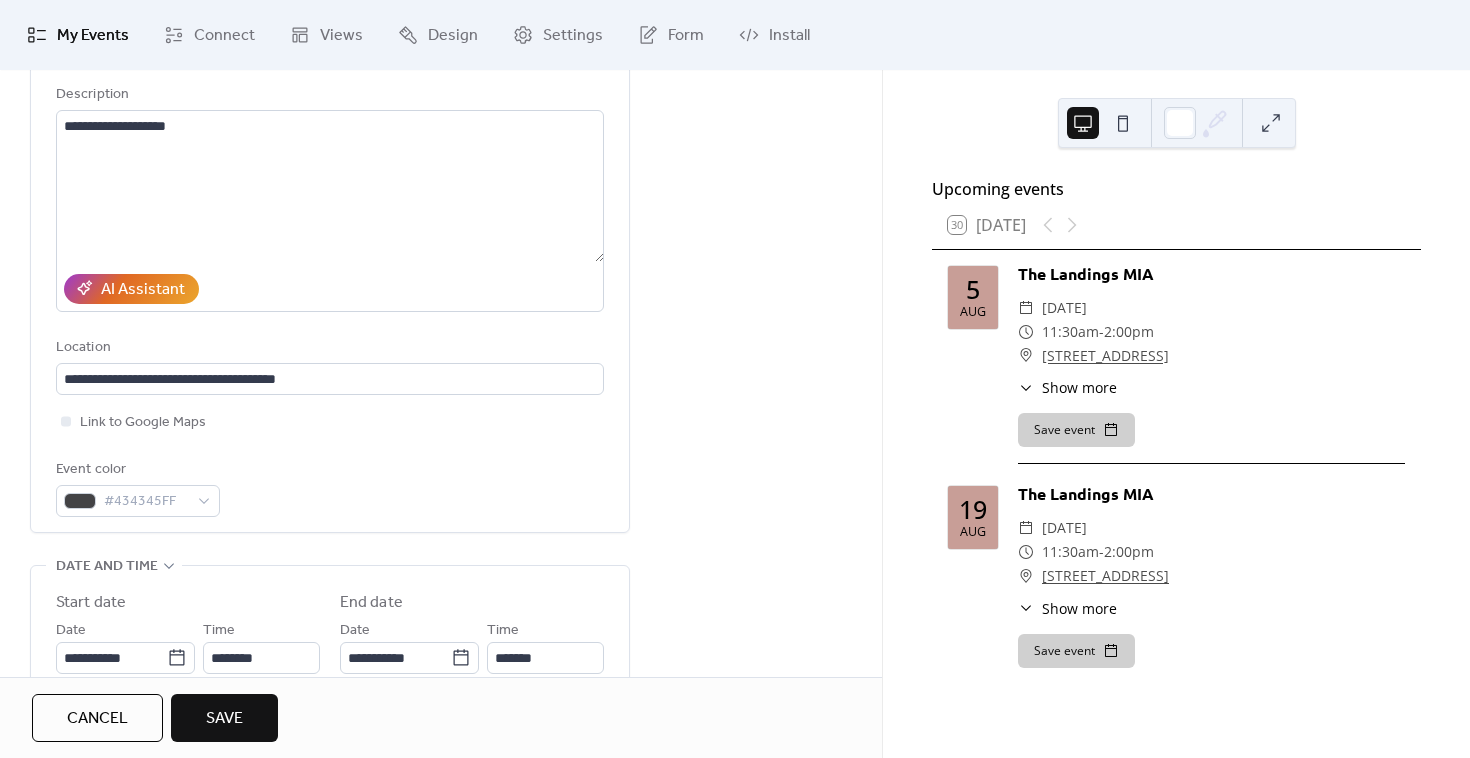 scroll, scrollTop: 0, scrollLeft: 0, axis: both 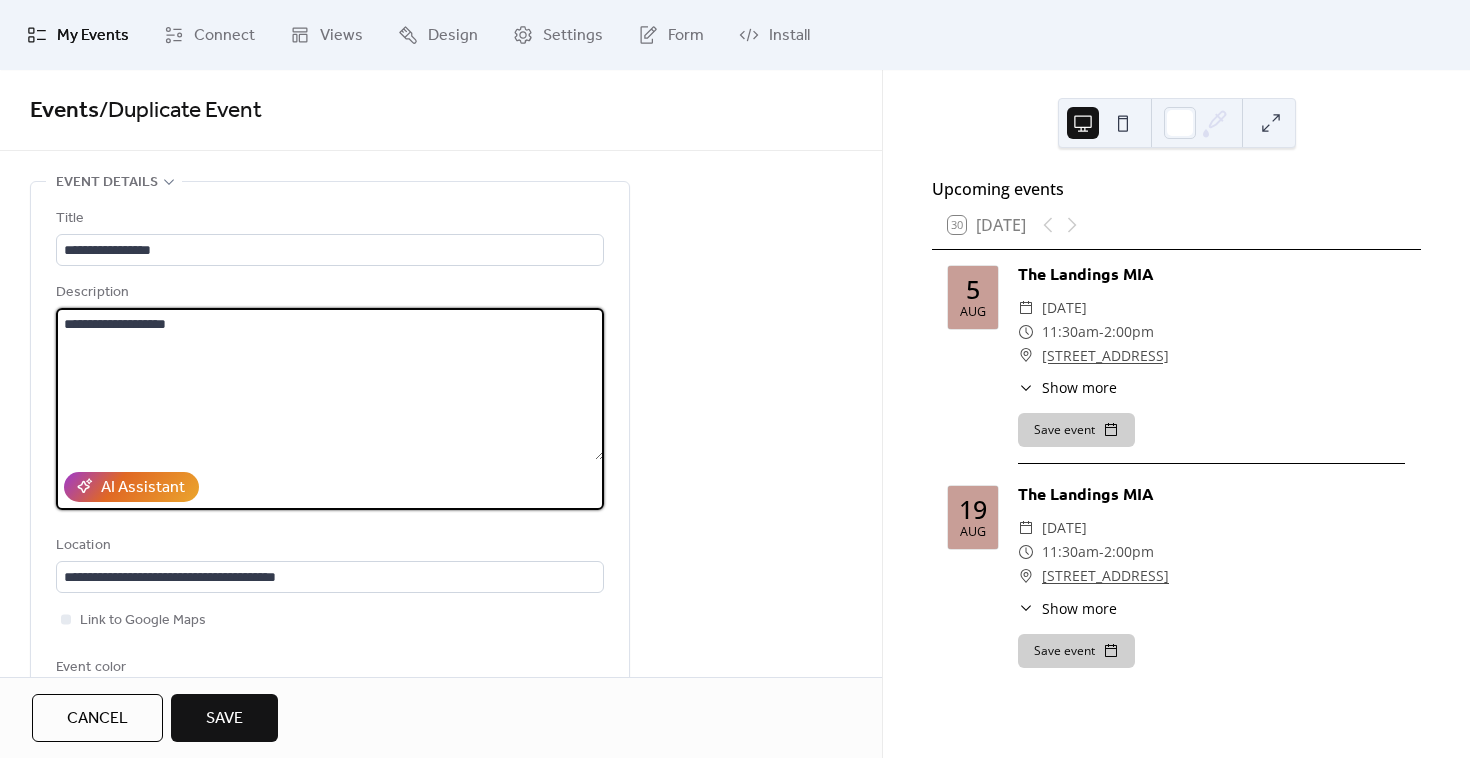 drag, startPoint x: 218, startPoint y: 317, endPoint x: -15, endPoint y: 311, distance: 233.07724 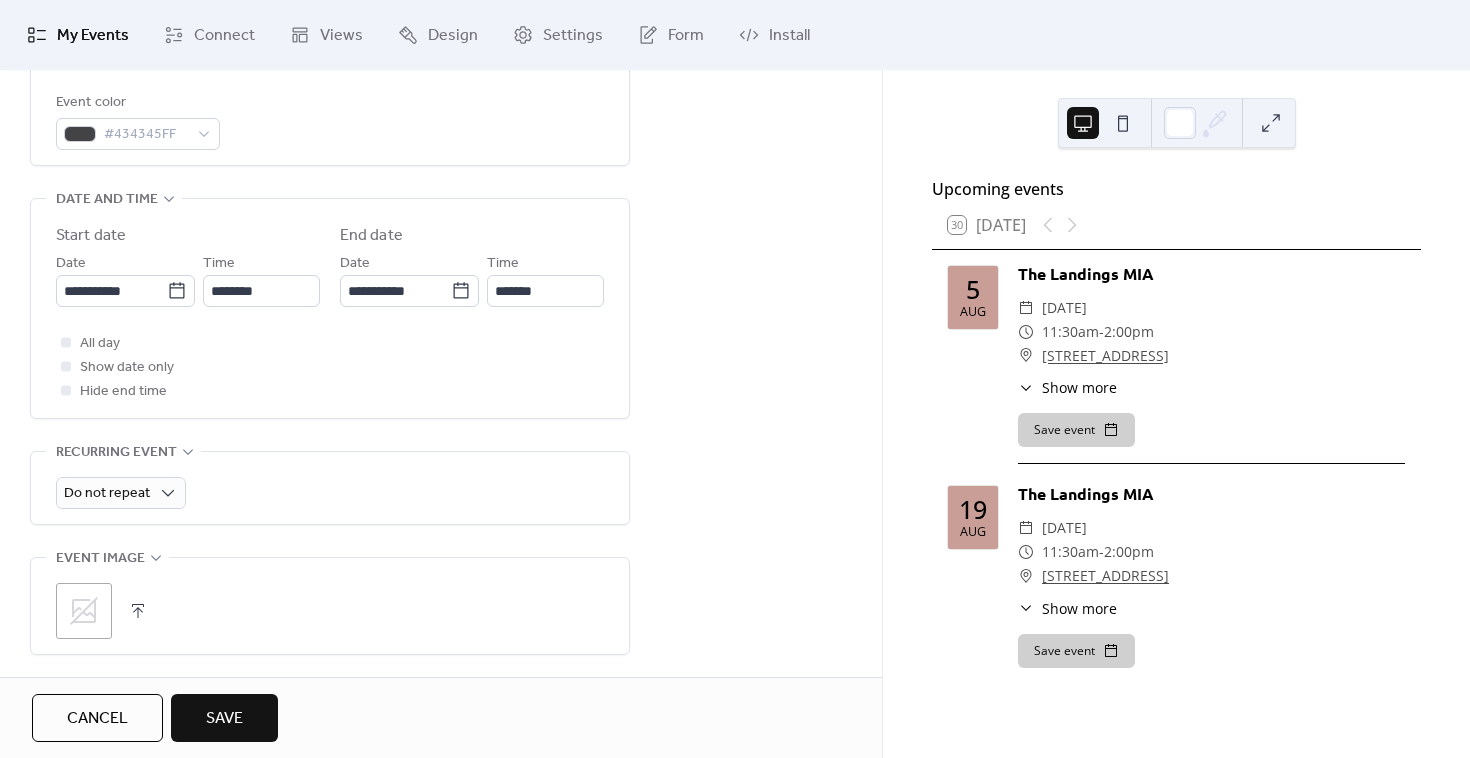 scroll, scrollTop: 629, scrollLeft: 0, axis: vertical 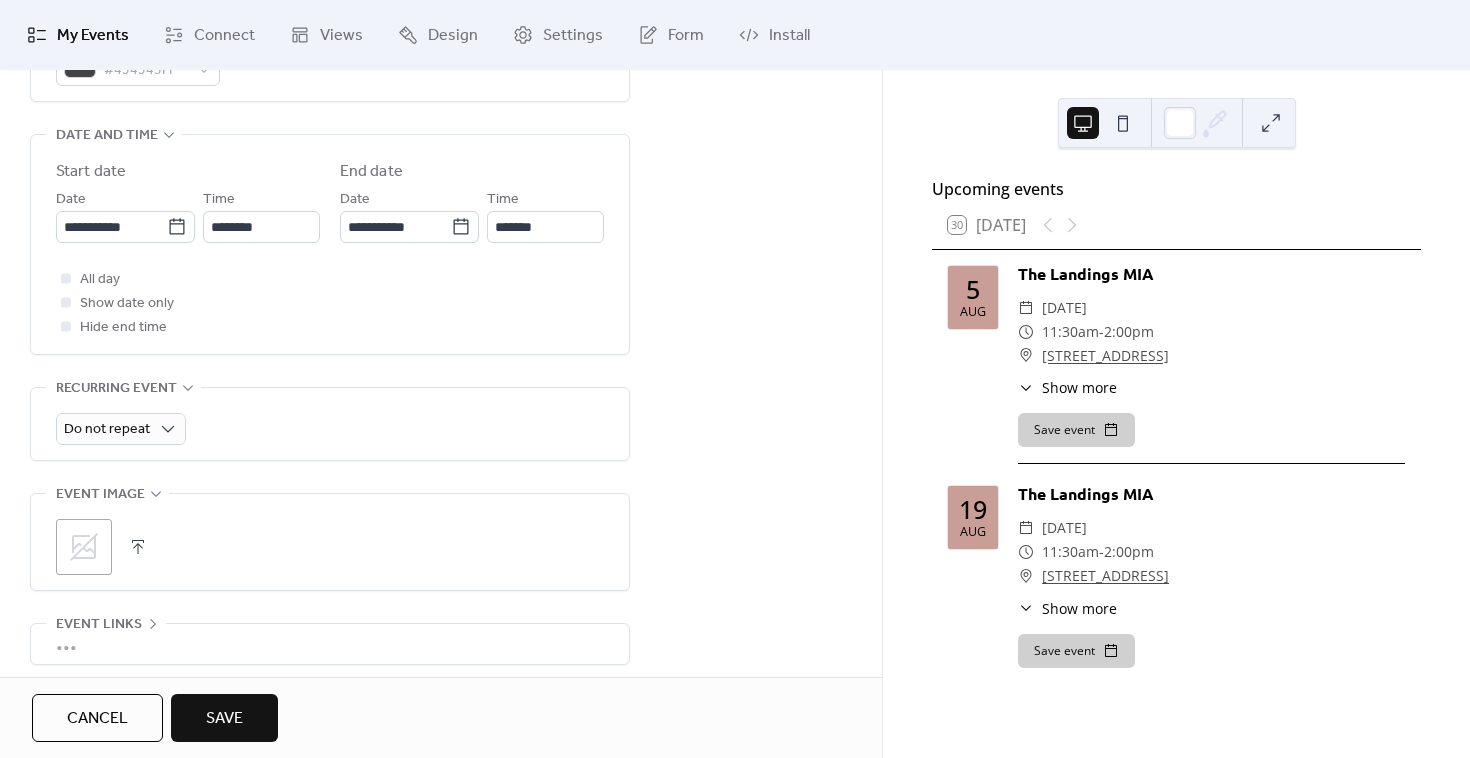 type on "*********" 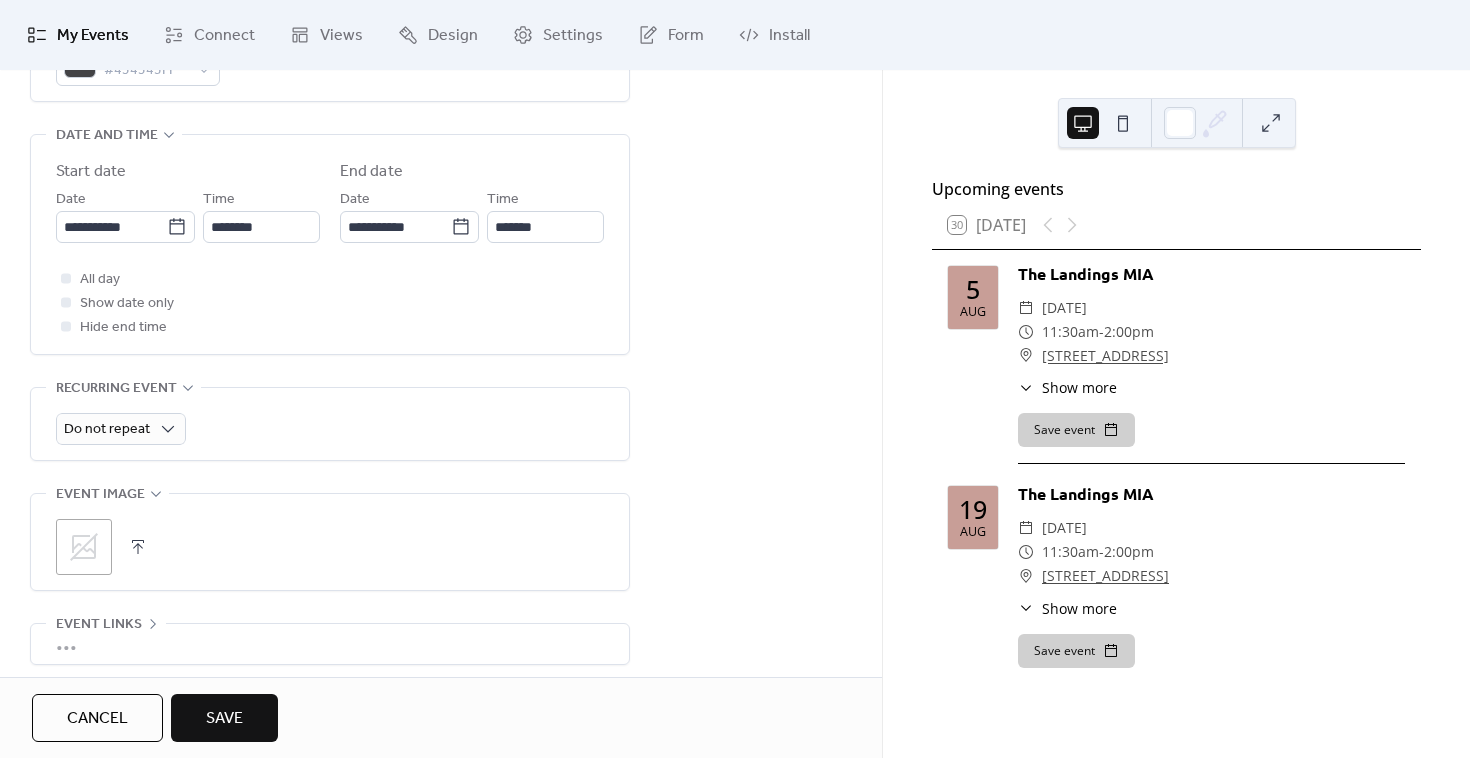 click on "Save" at bounding box center (224, 719) 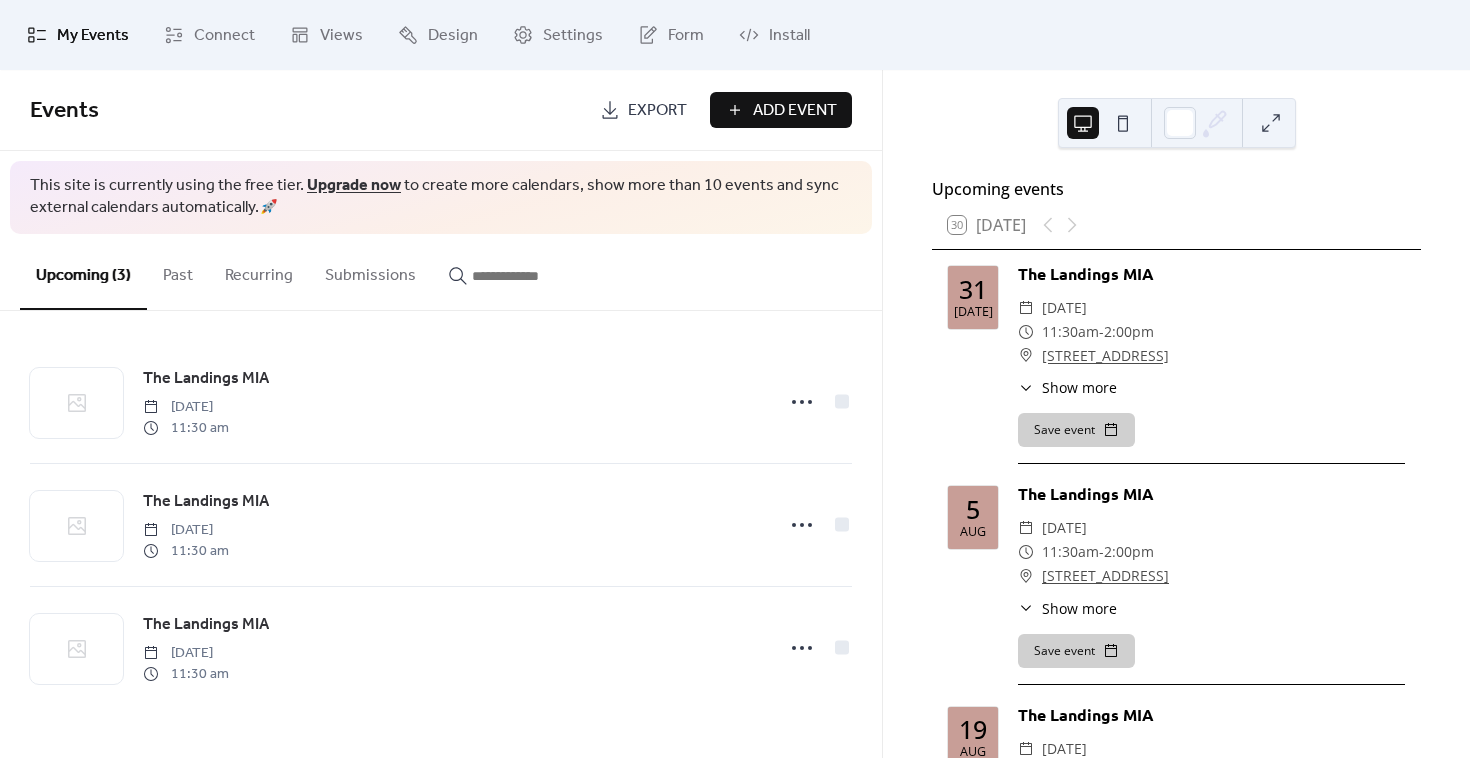 click on "Add Event" at bounding box center (781, 110) 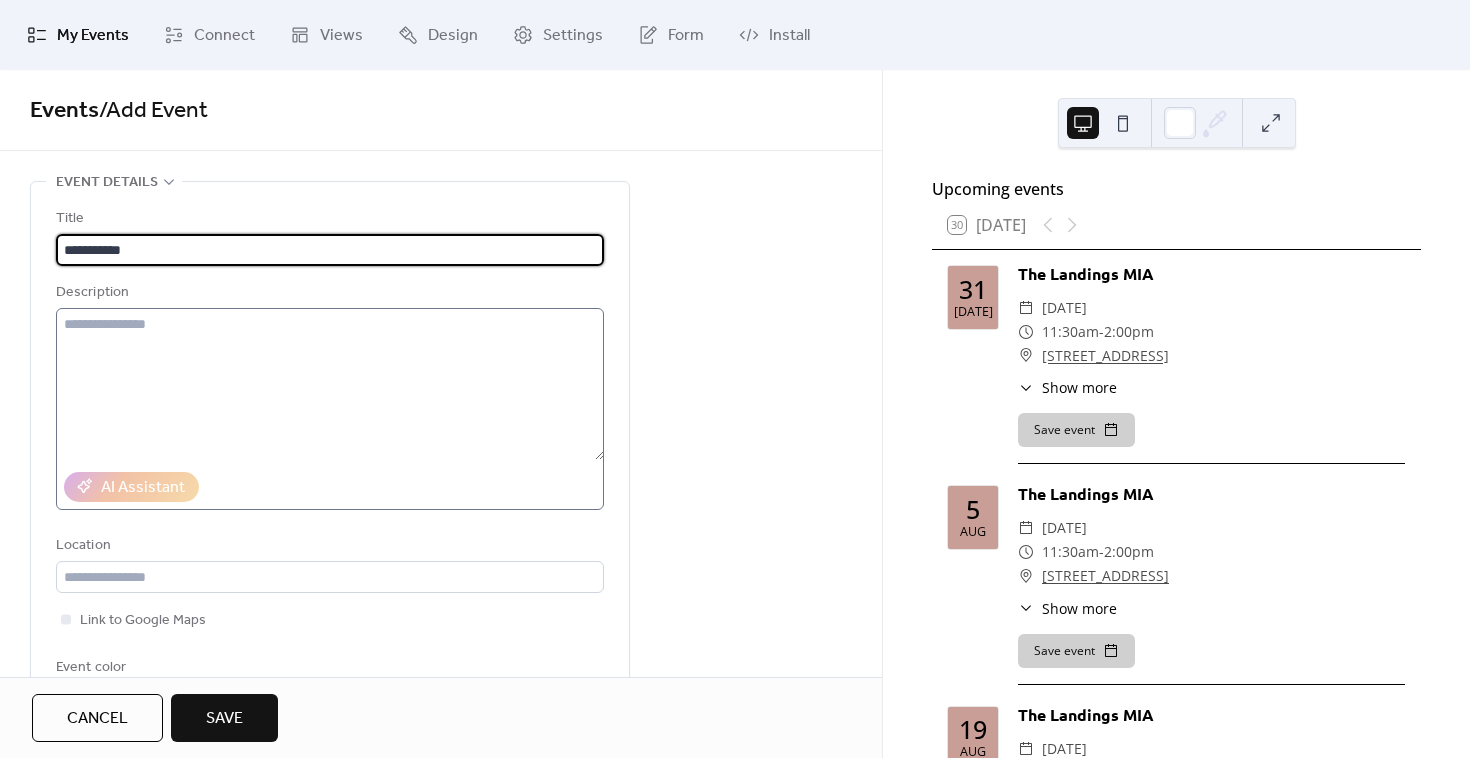 type on "**********" 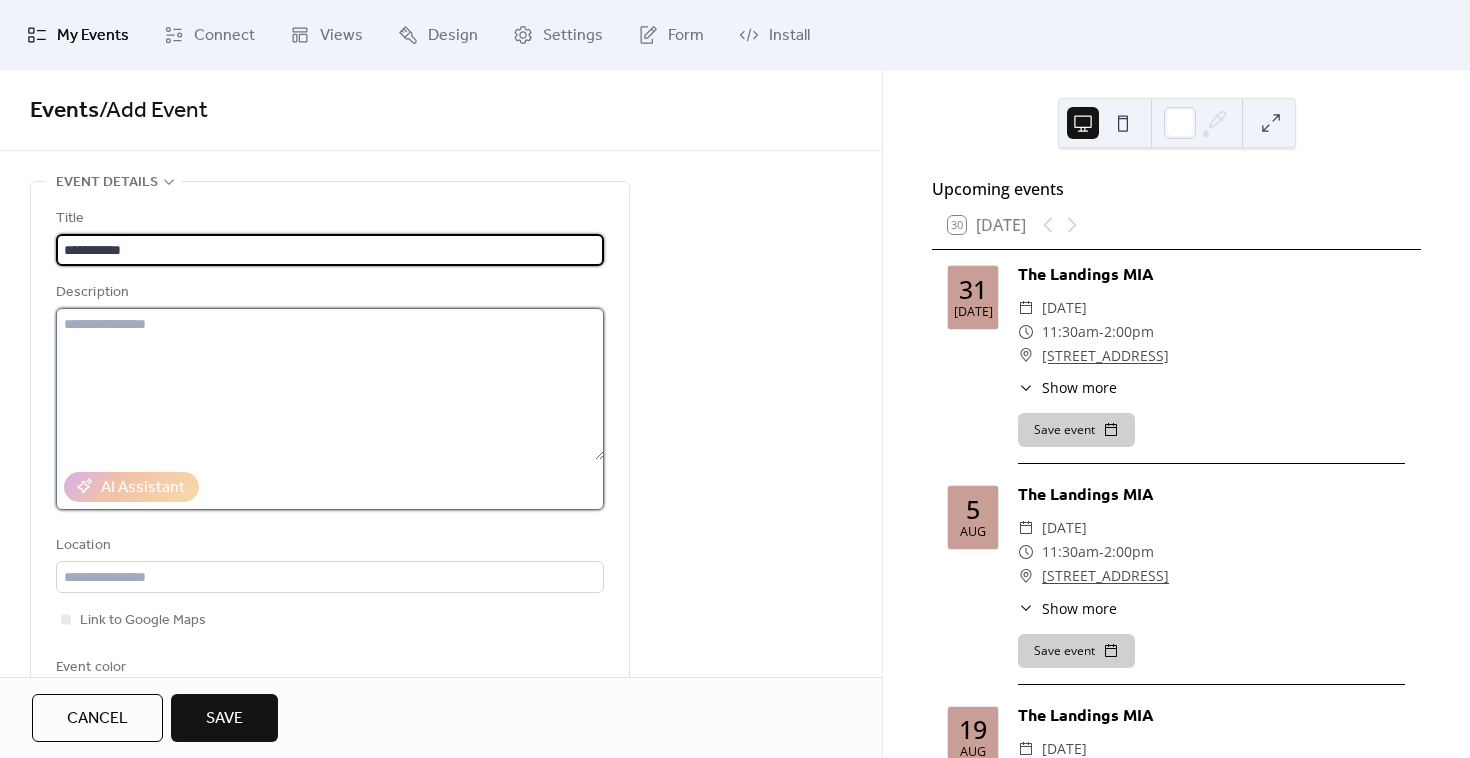 click at bounding box center [330, 384] 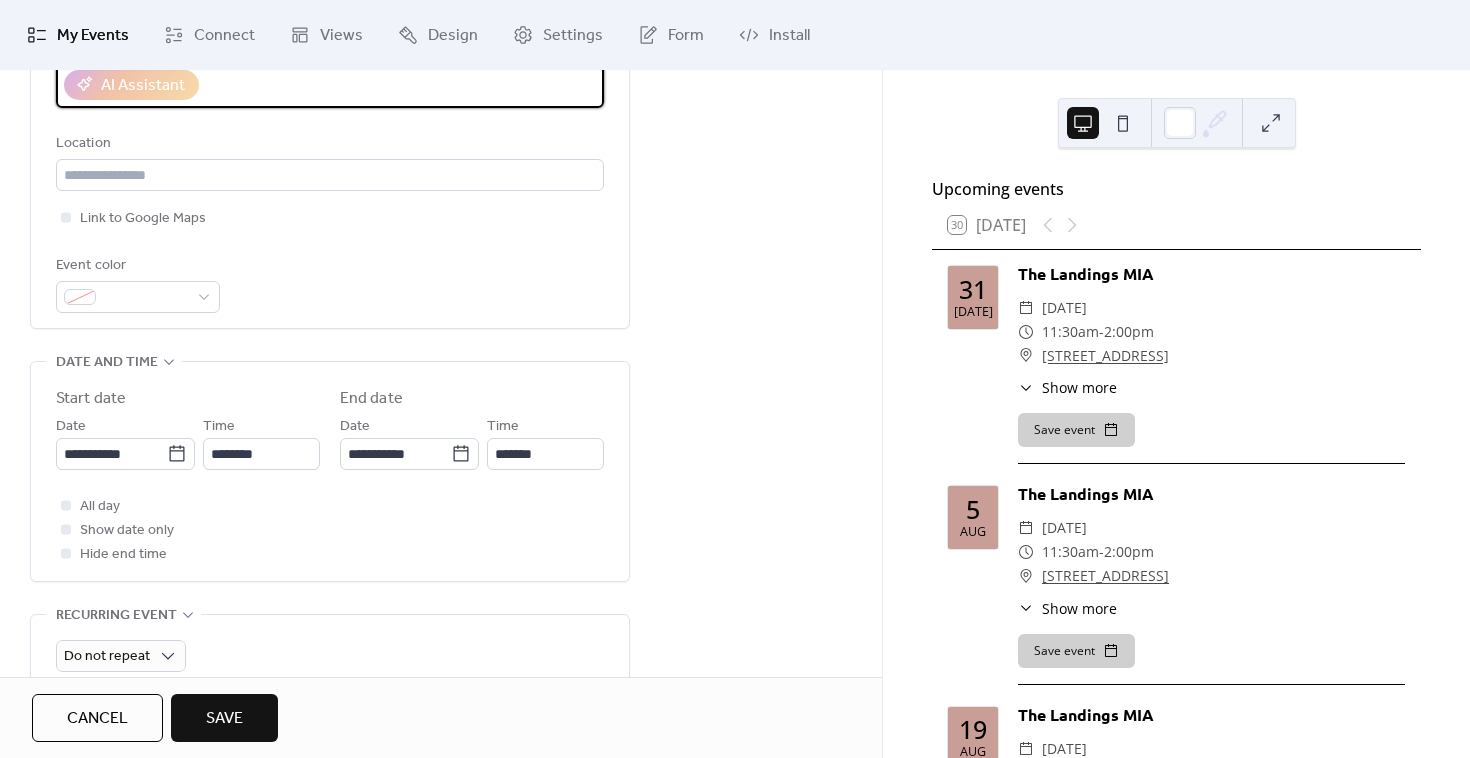 scroll, scrollTop: 436, scrollLeft: 0, axis: vertical 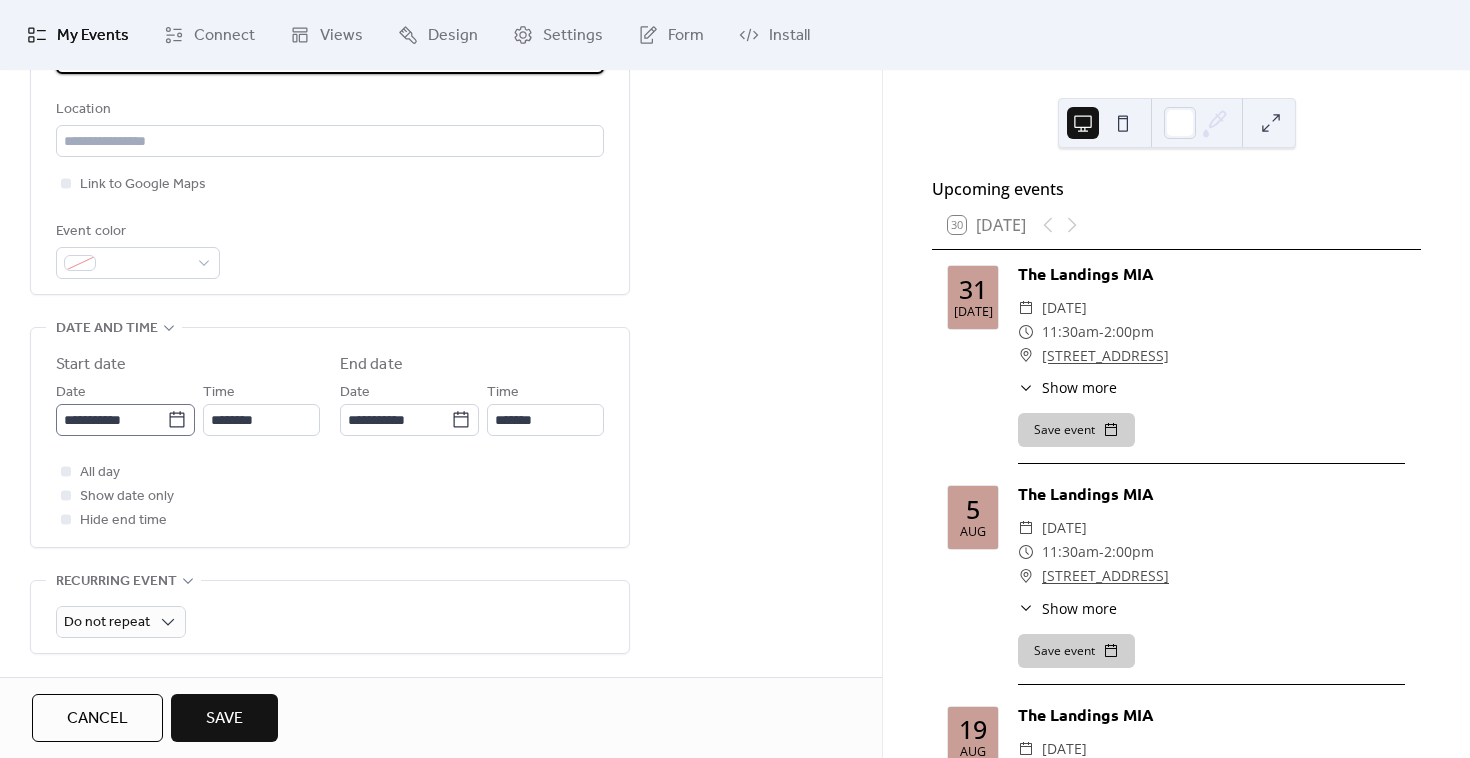 click on "**********" at bounding box center (125, 420) 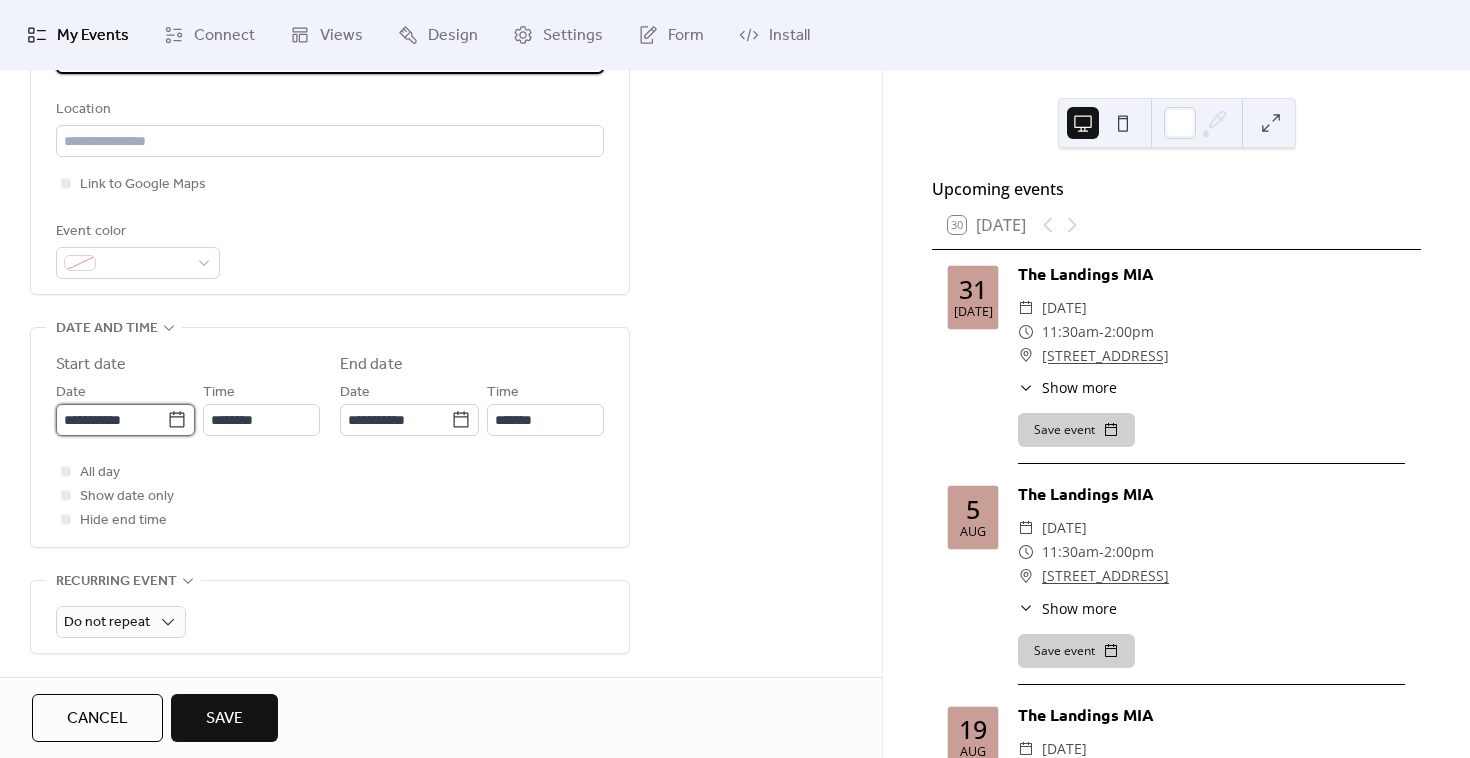 click on "**********" at bounding box center (111, 420) 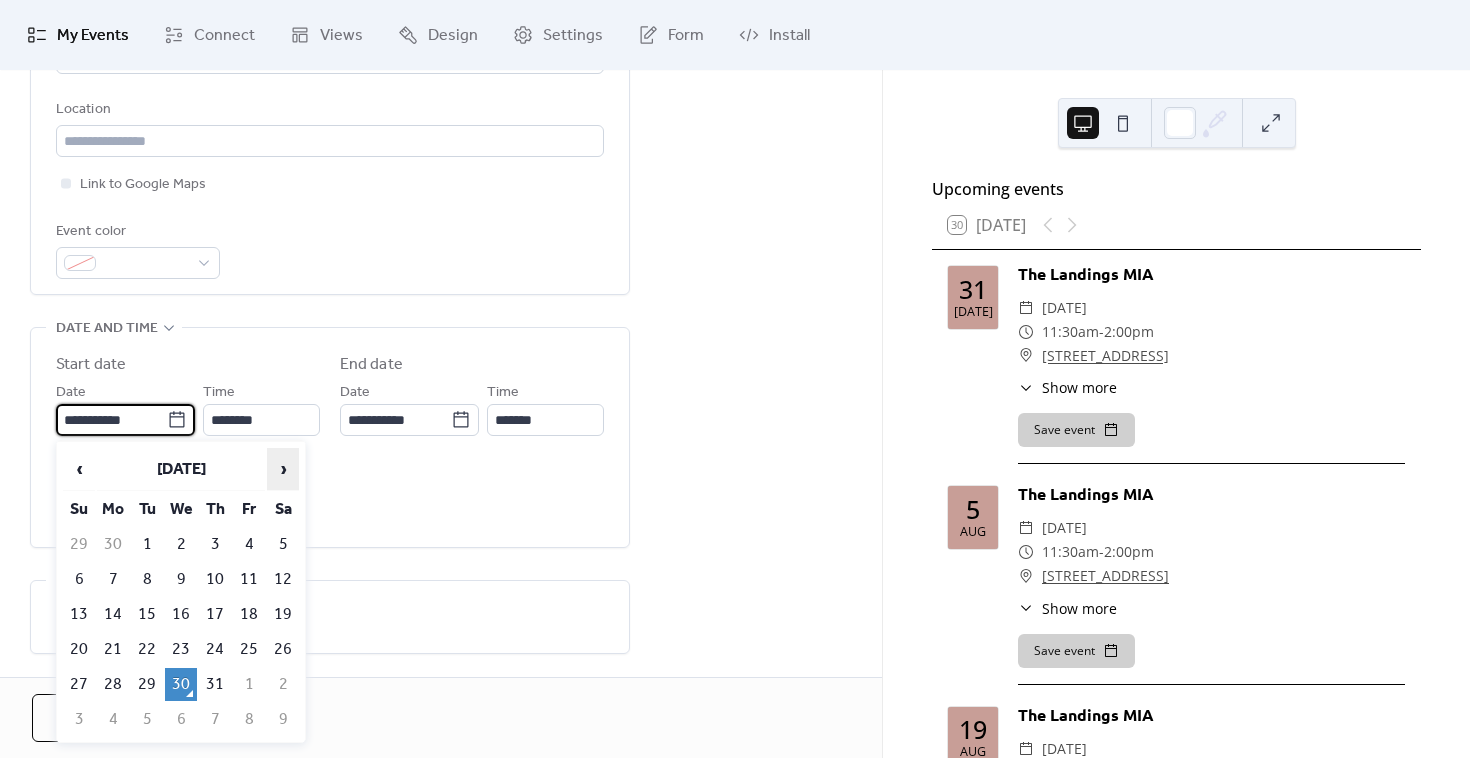 click on "›" at bounding box center (283, 469) 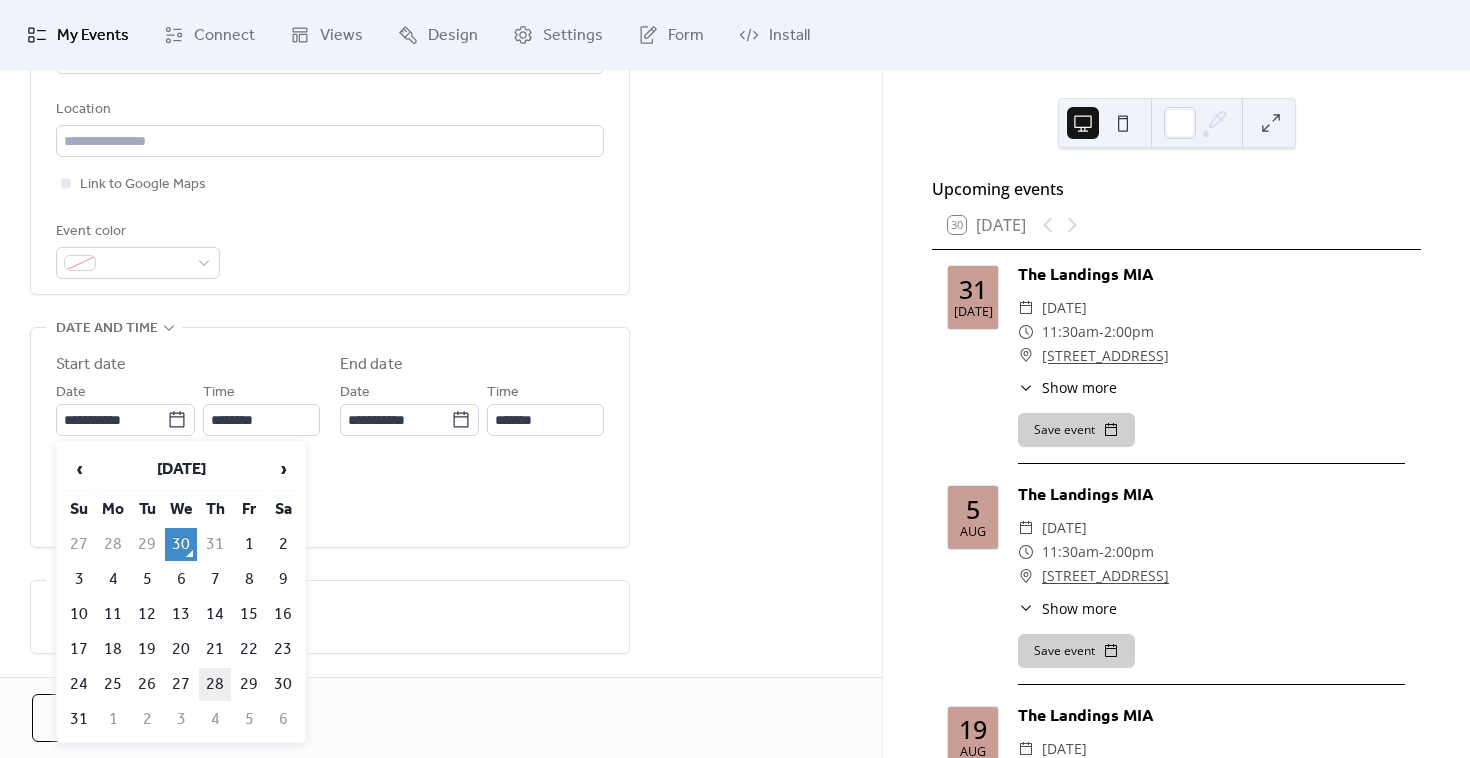 click on "28" at bounding box center [215, 684] 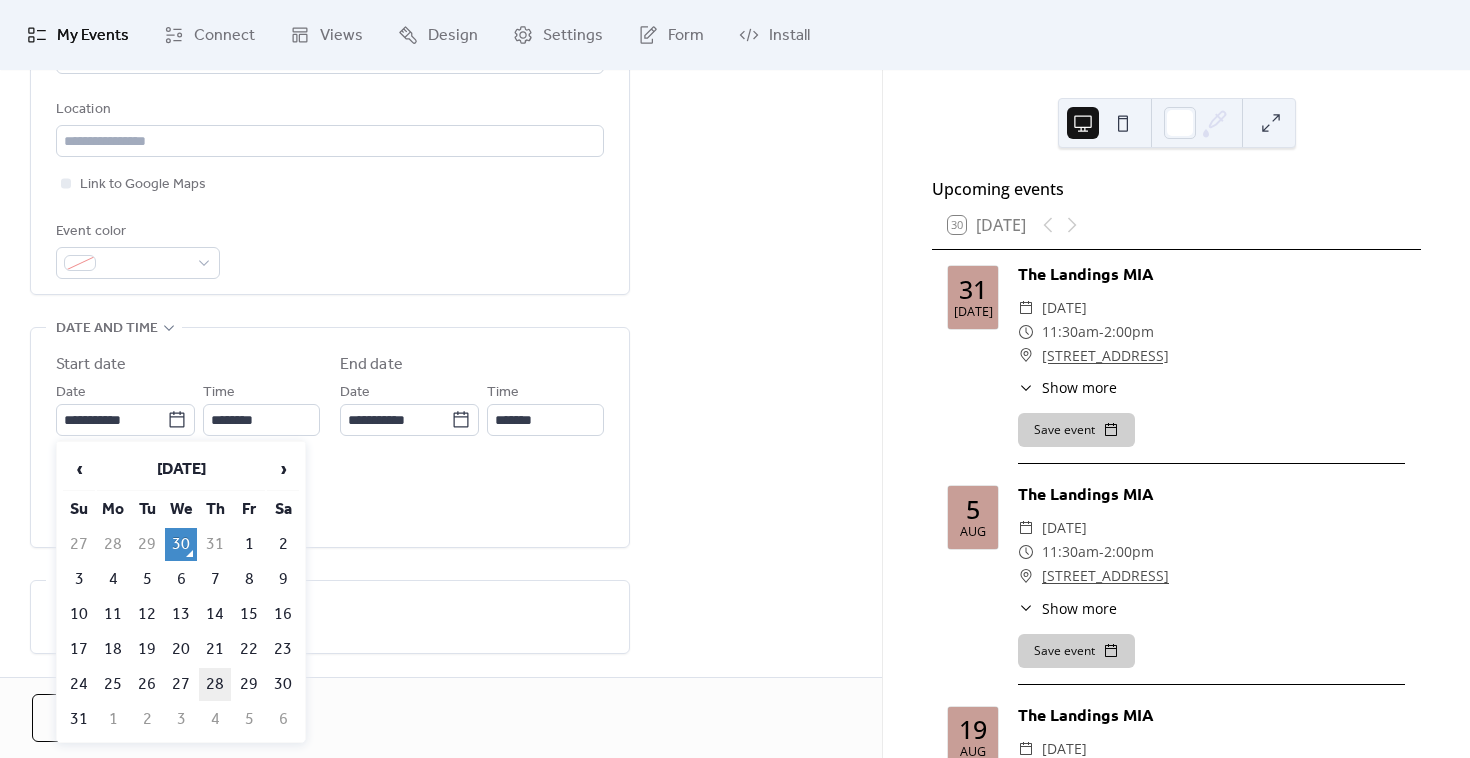 type on "**********" 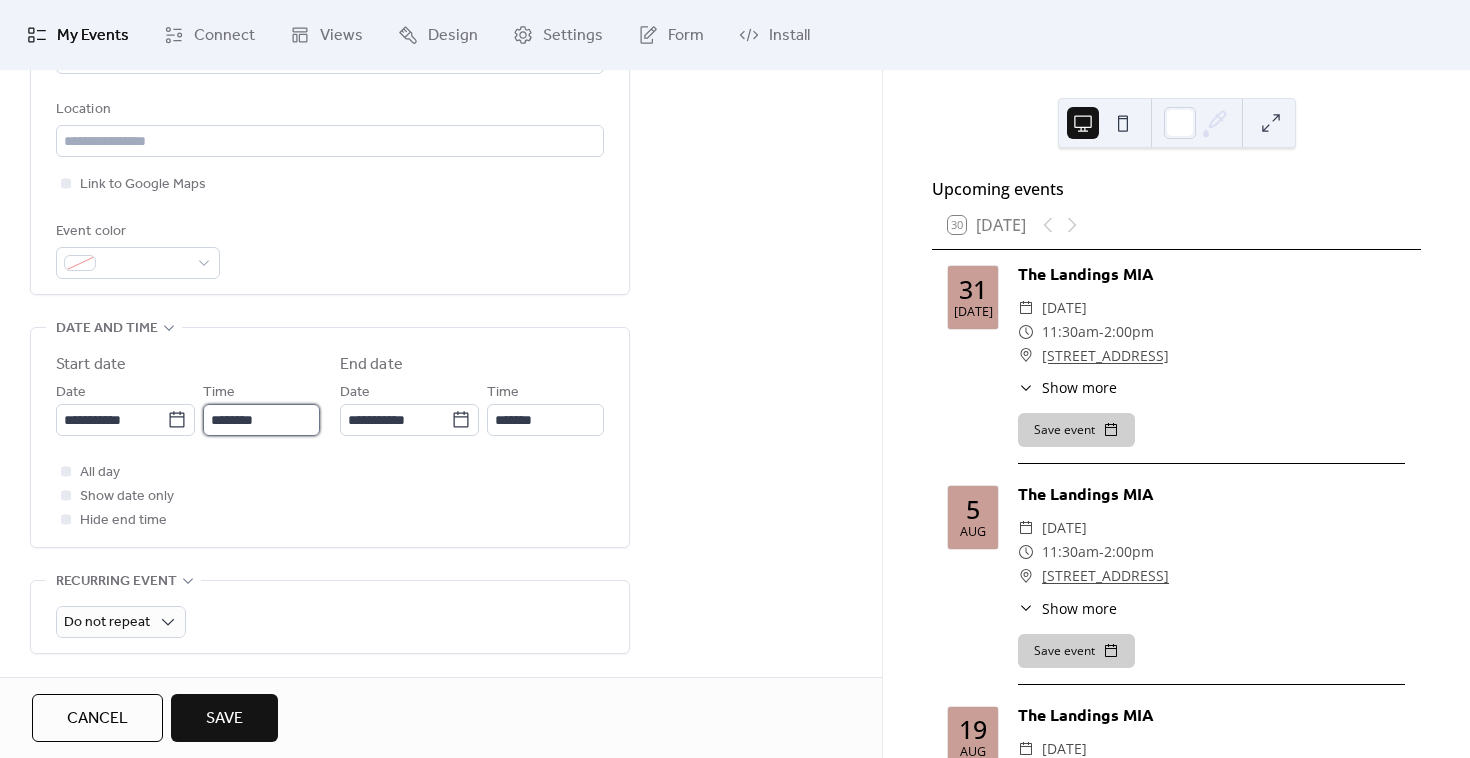 click on "********" at bounding box center [261, 420] 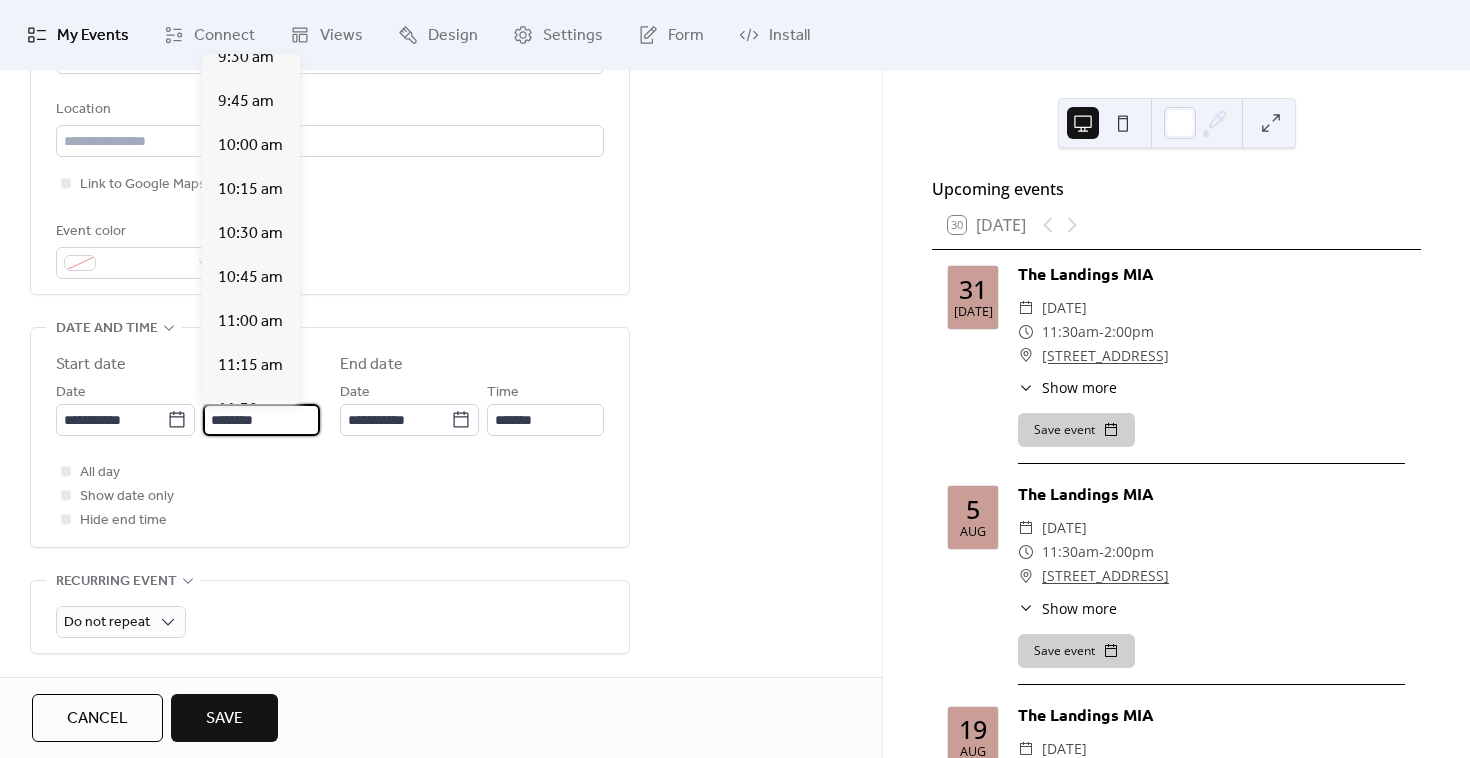 scroll, scrollTop: 1678, scrollLeft: 0, axis: vertical 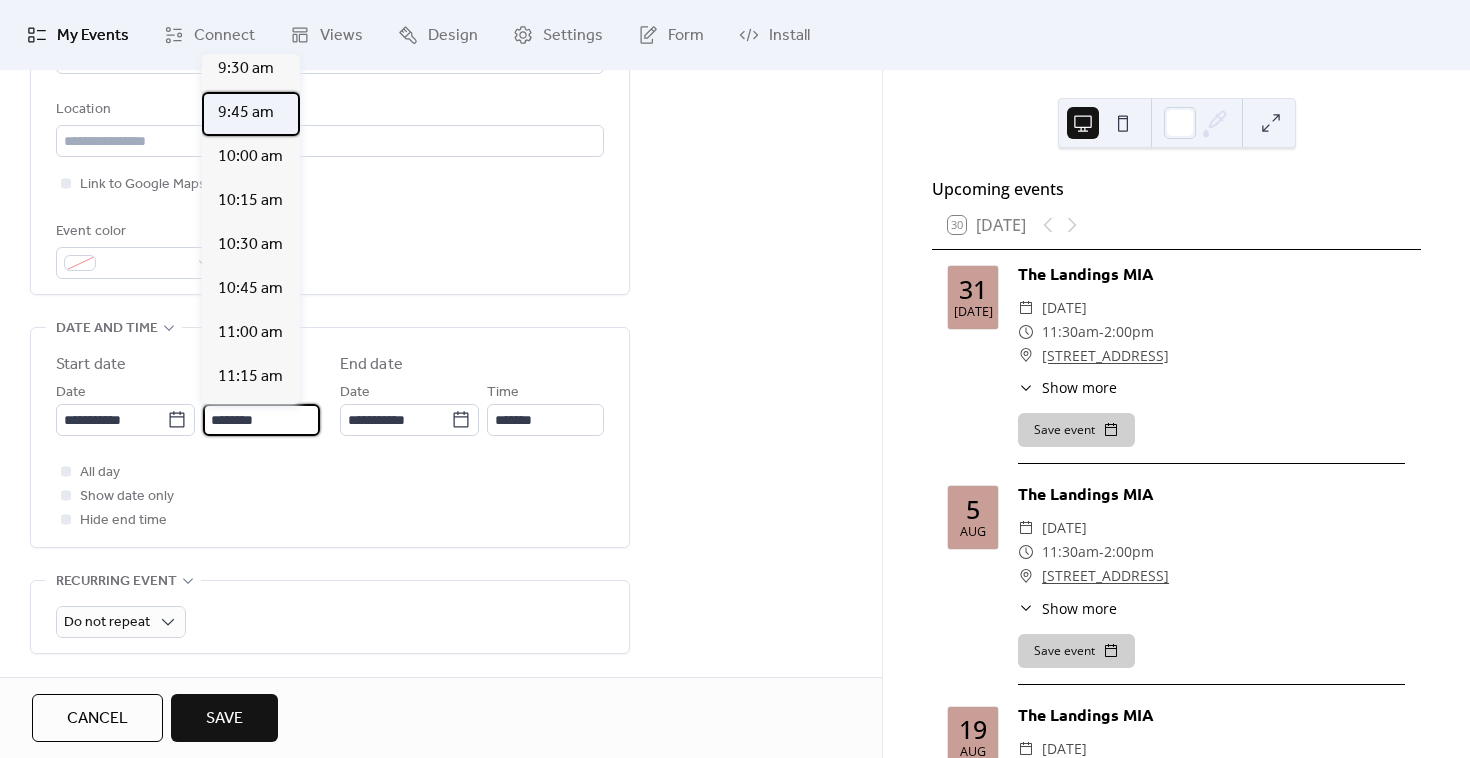 click on "9:45 am" at bounding box center [246, 113] 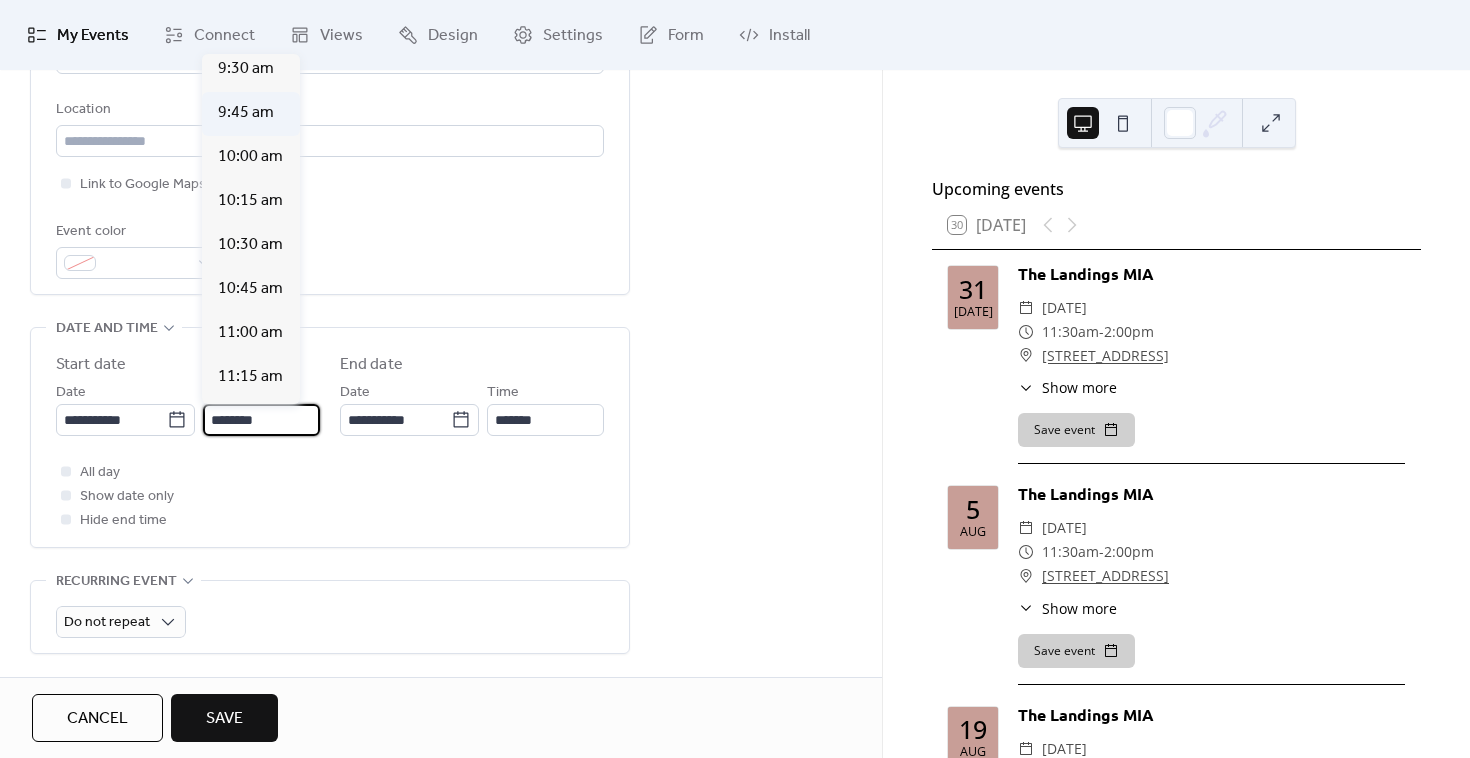type on "*******" 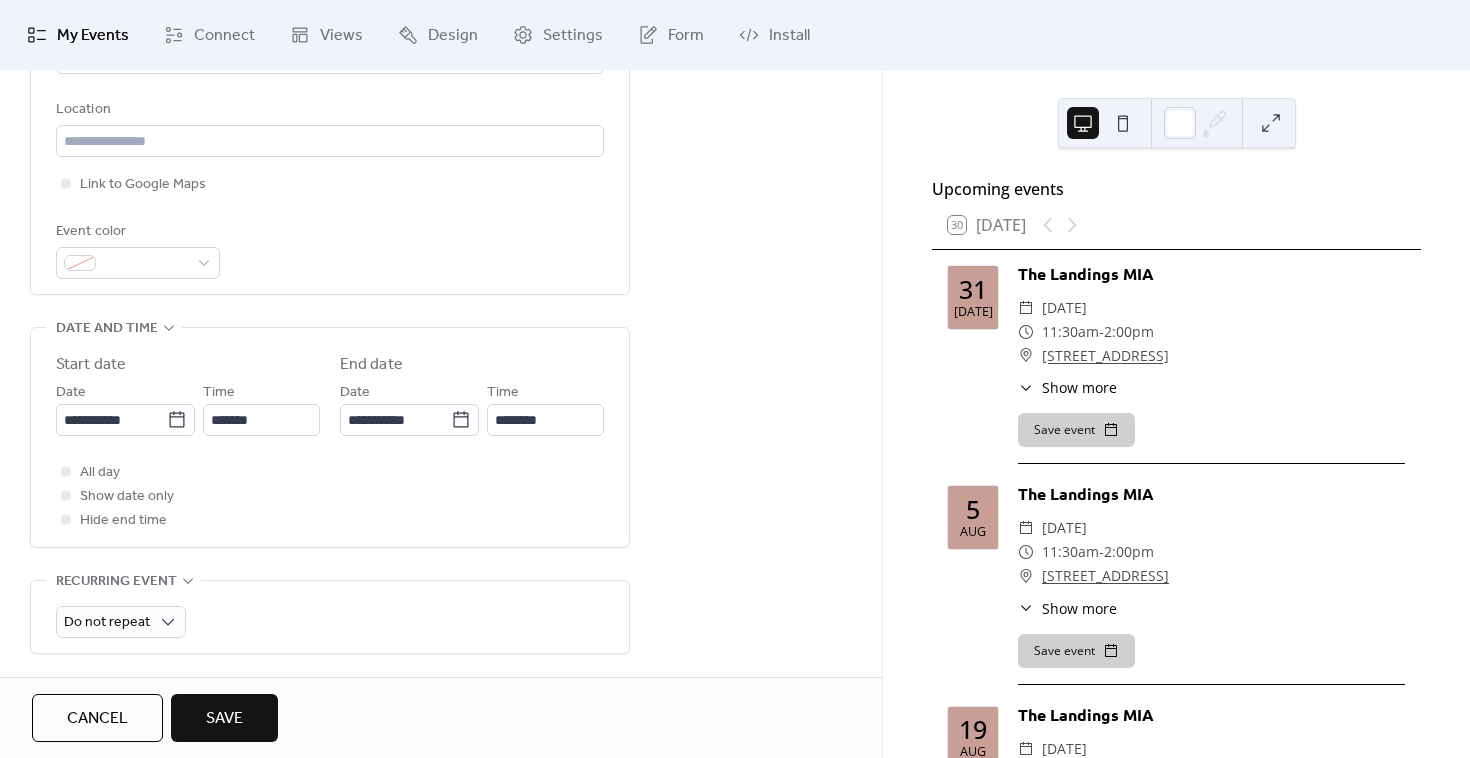 click on "**********" at bounding box center [330, 442] 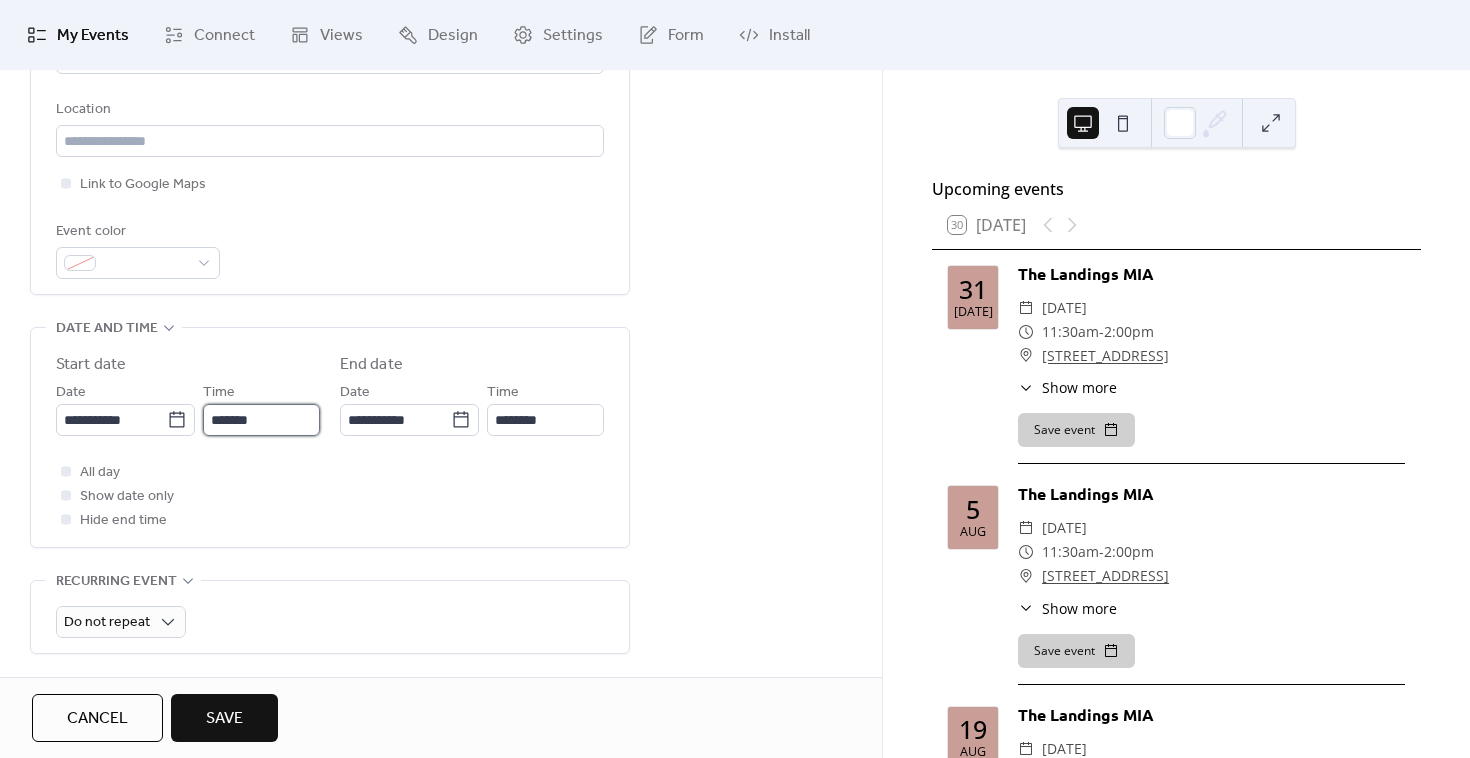 click on "*******" at bounding box center (261, 420) 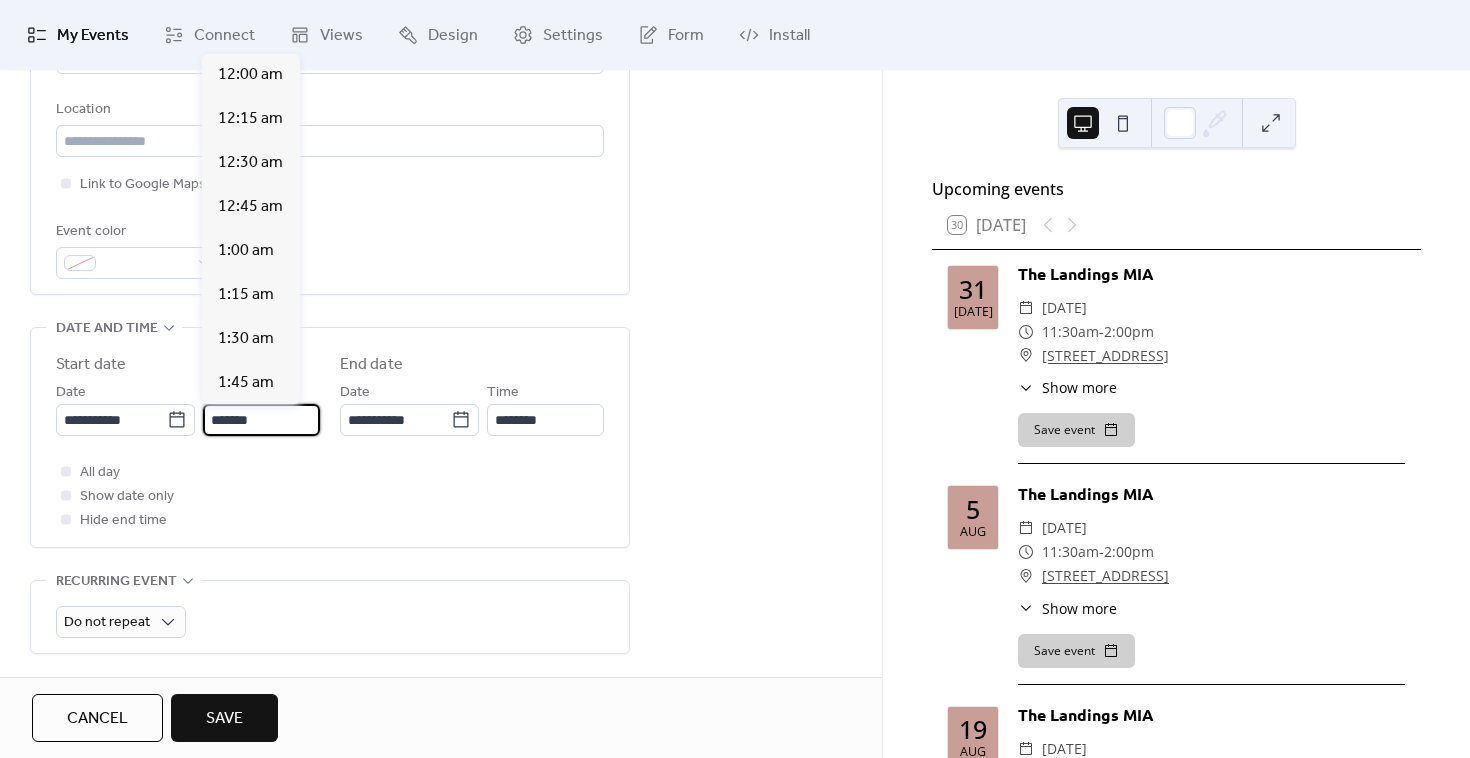 scroll, scrollTop: 1716, scrollLeft: 0, axis: vertical 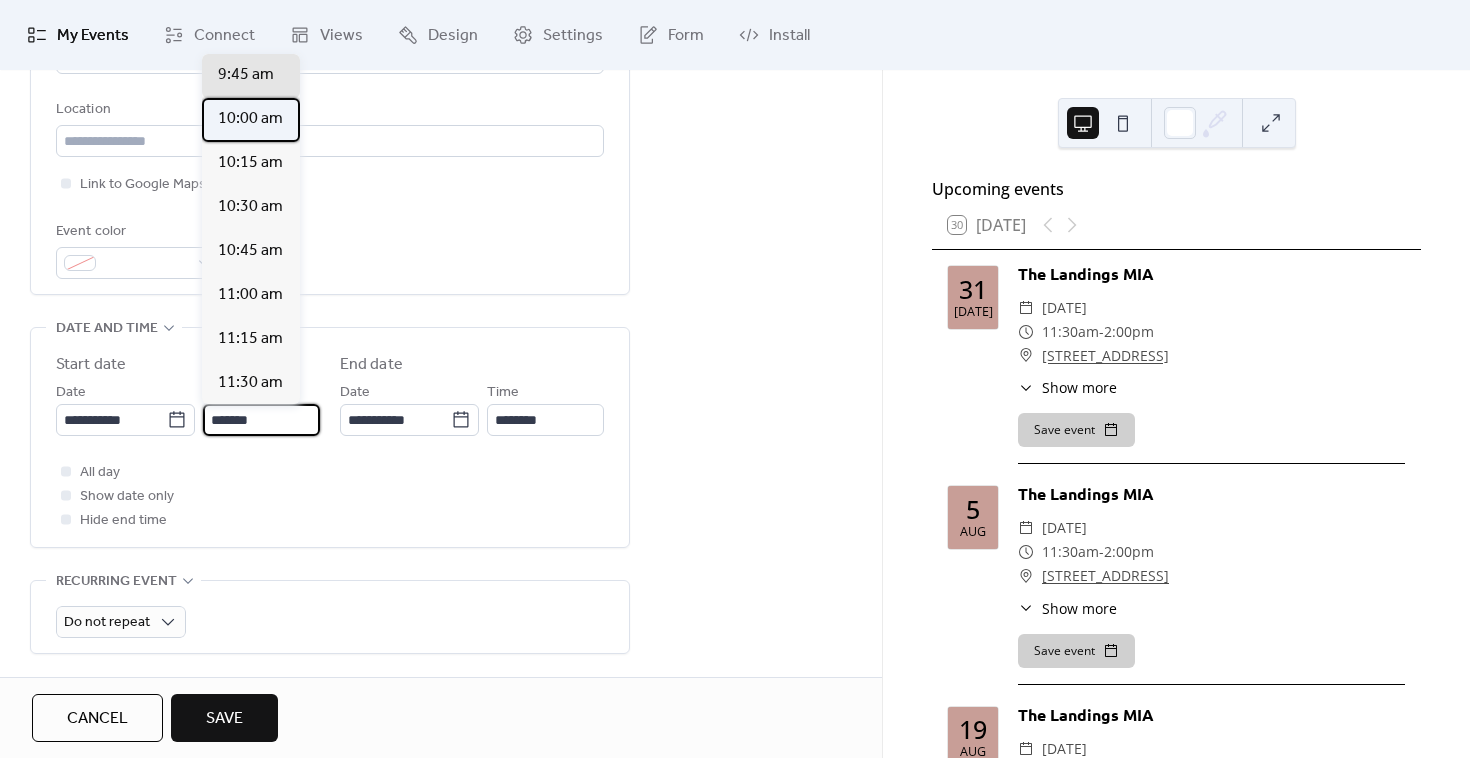 click on "10:00 am" at bounding box center (251, 120) 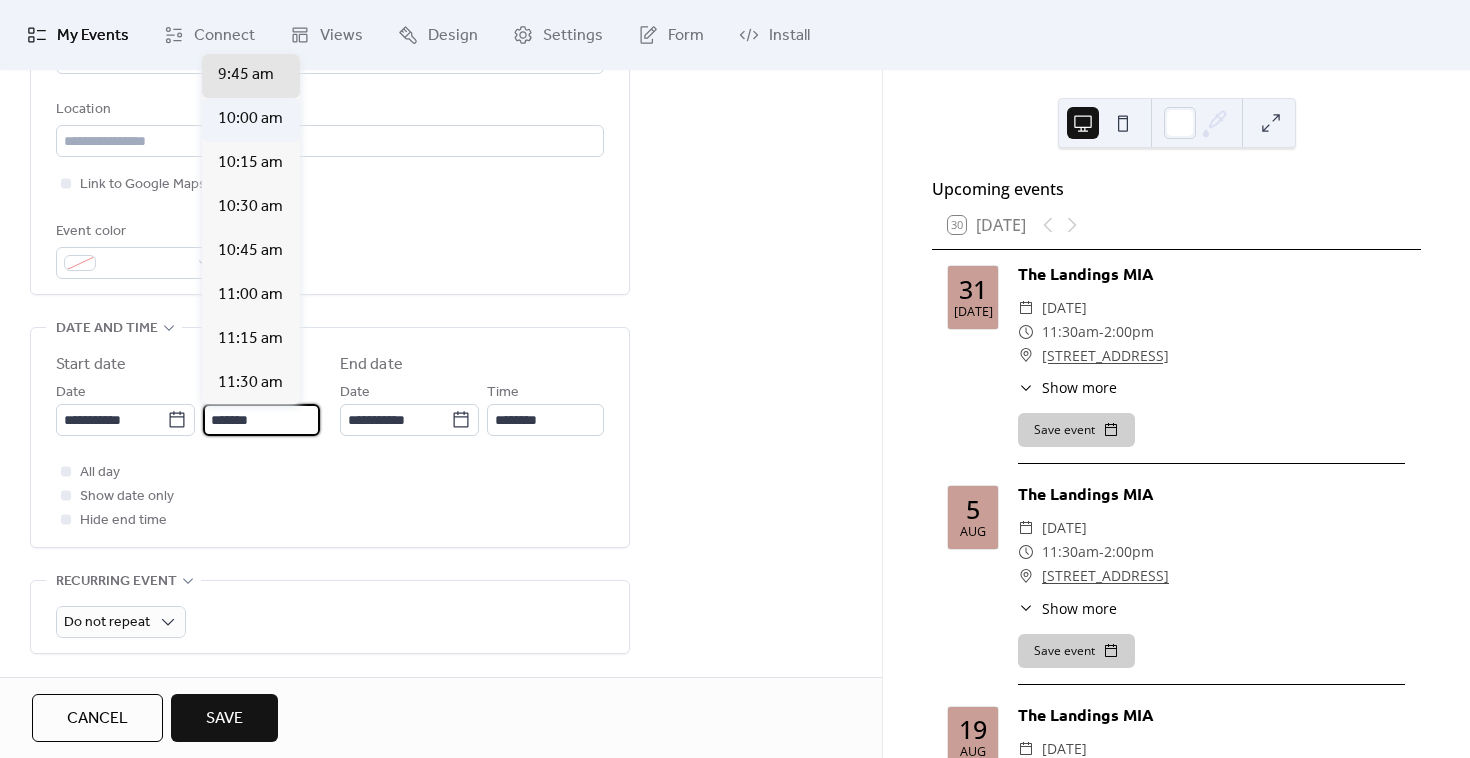 type on "********" 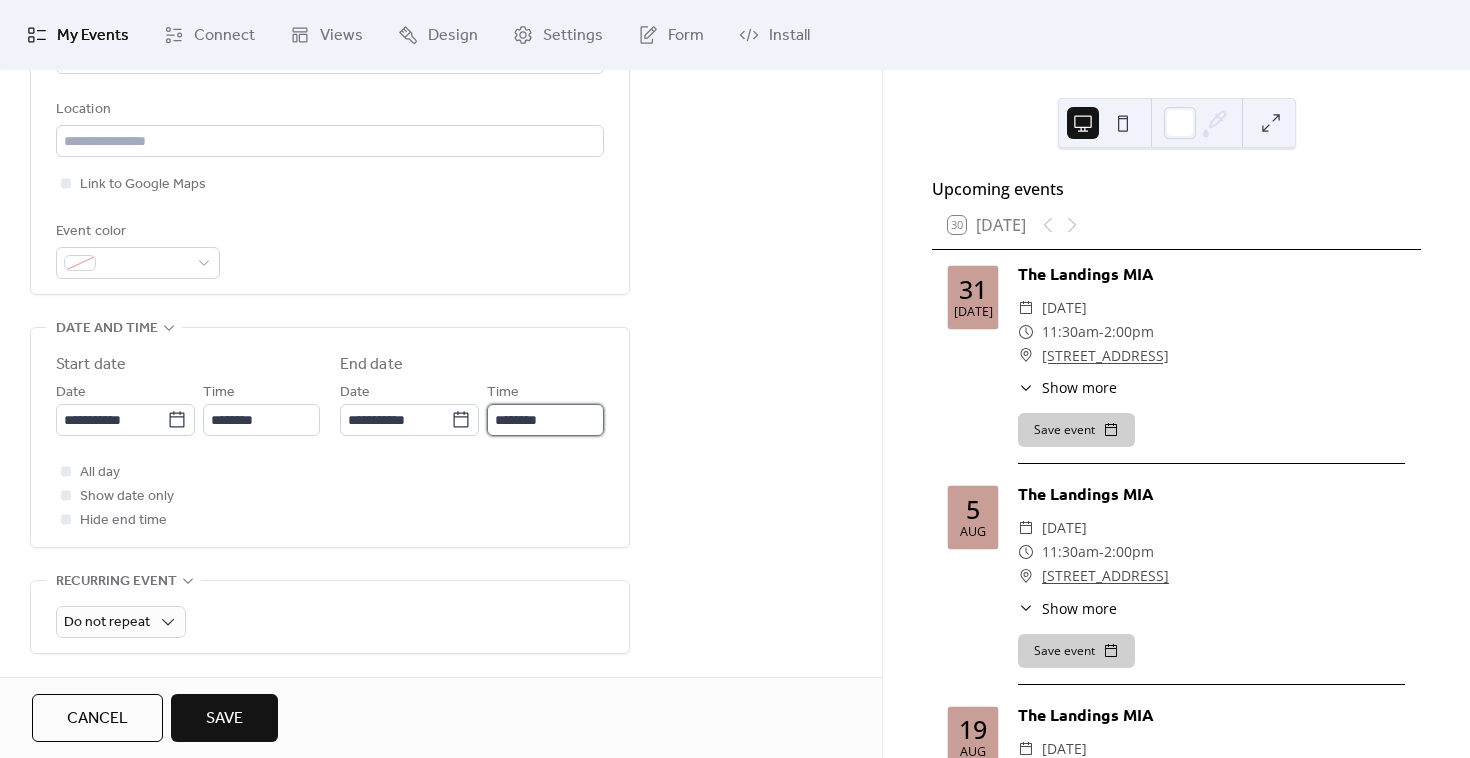 click on "********" at bounding box center (545, 420) 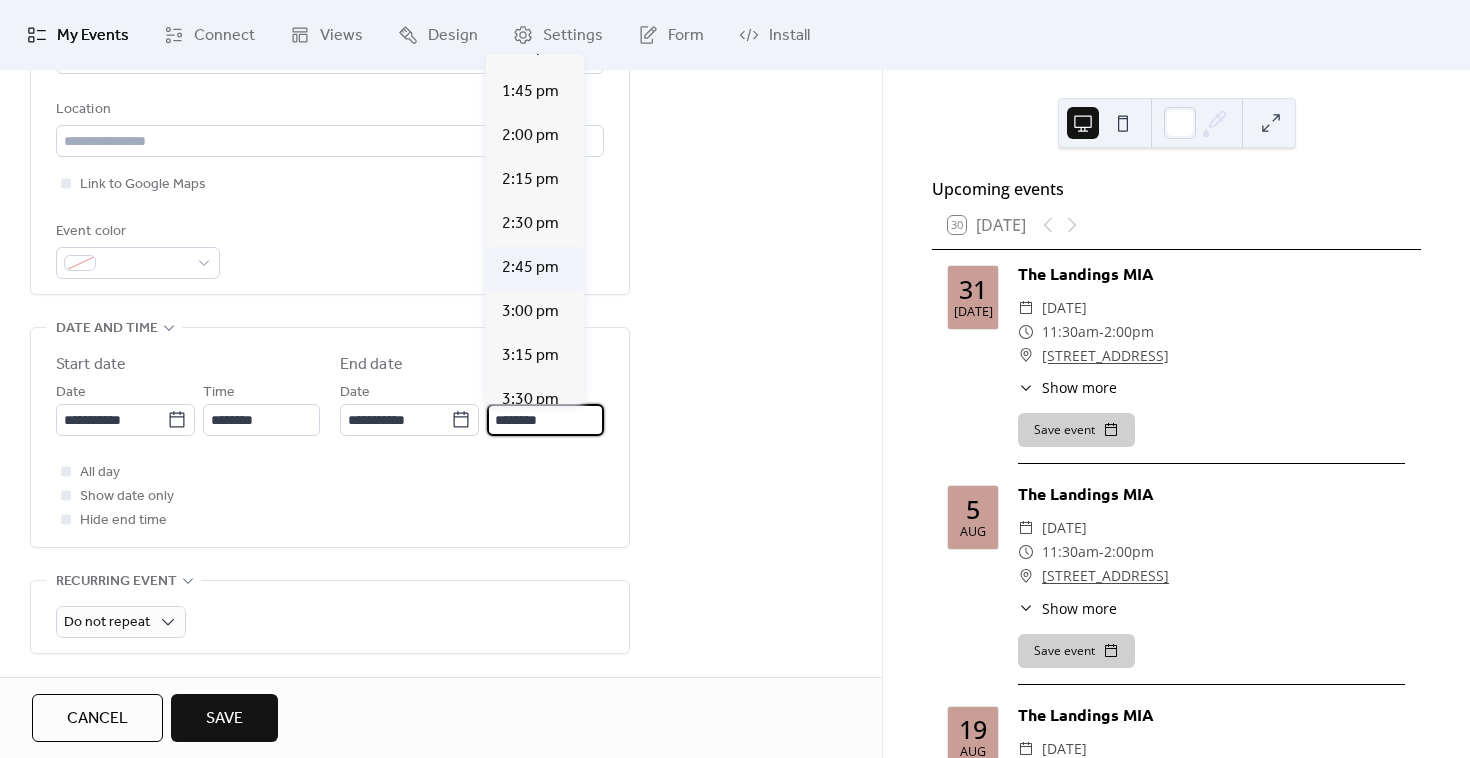 scroll, scrollTop: 613, scrollLeft: 0, axis: vertical 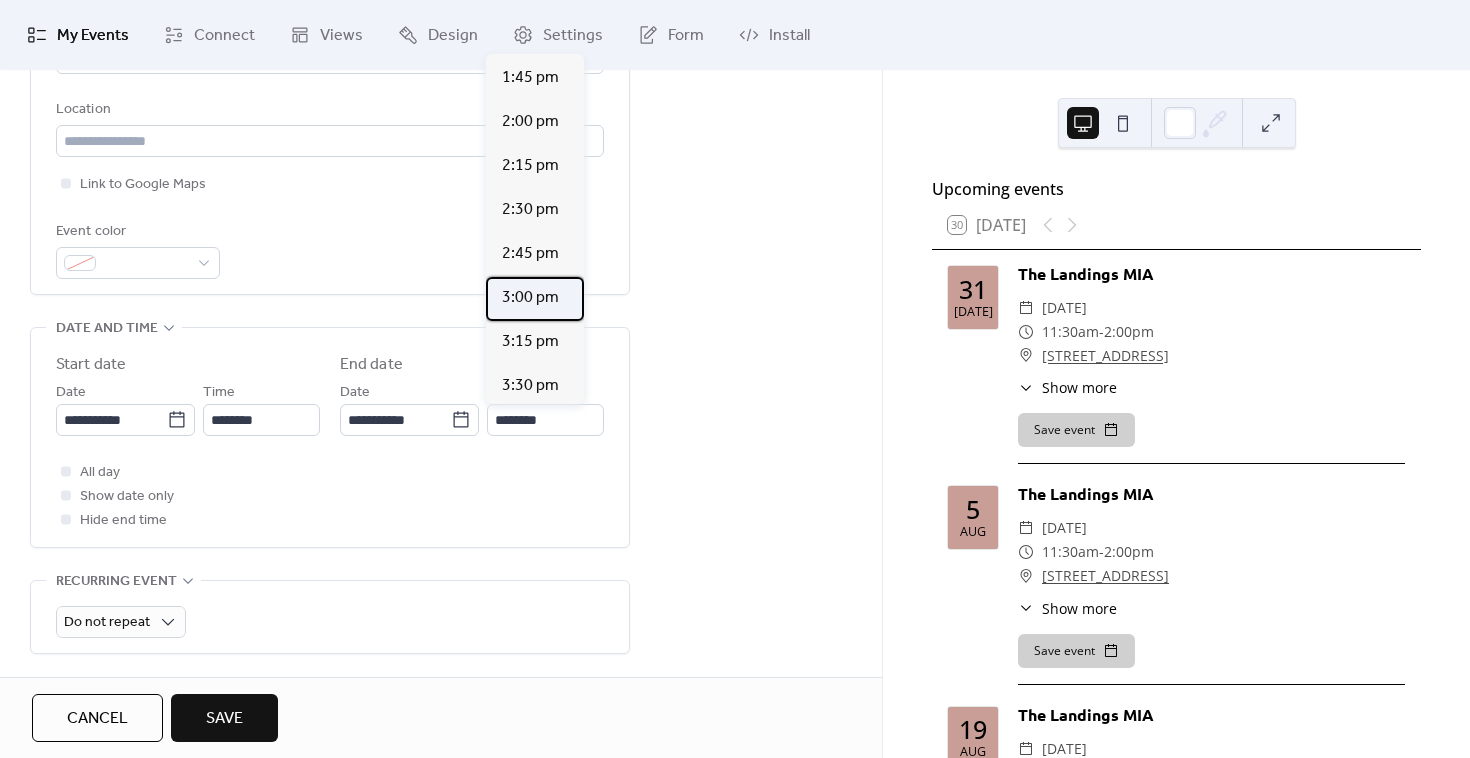 click on "3:00 pm" at bounding box center (530, 298) 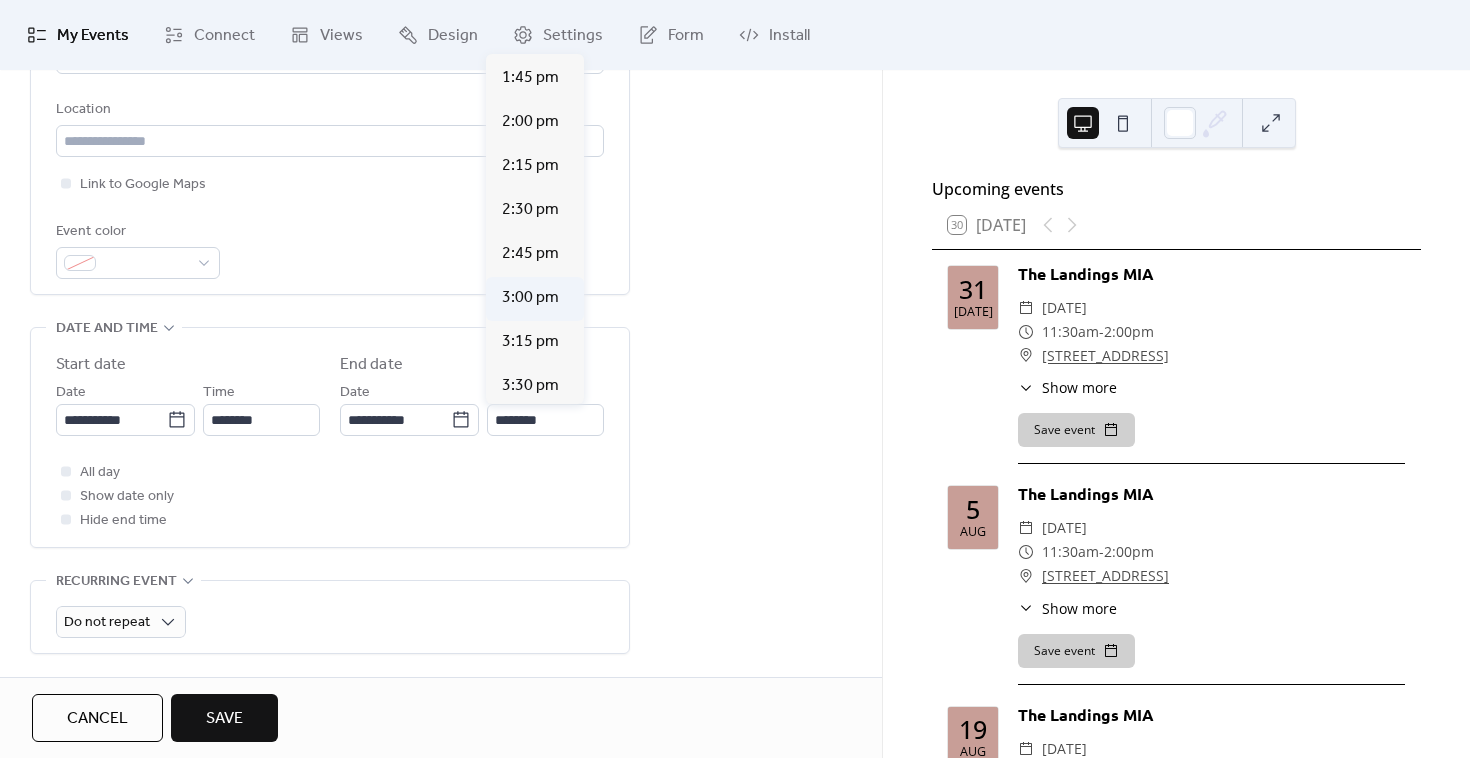 type on "*******" 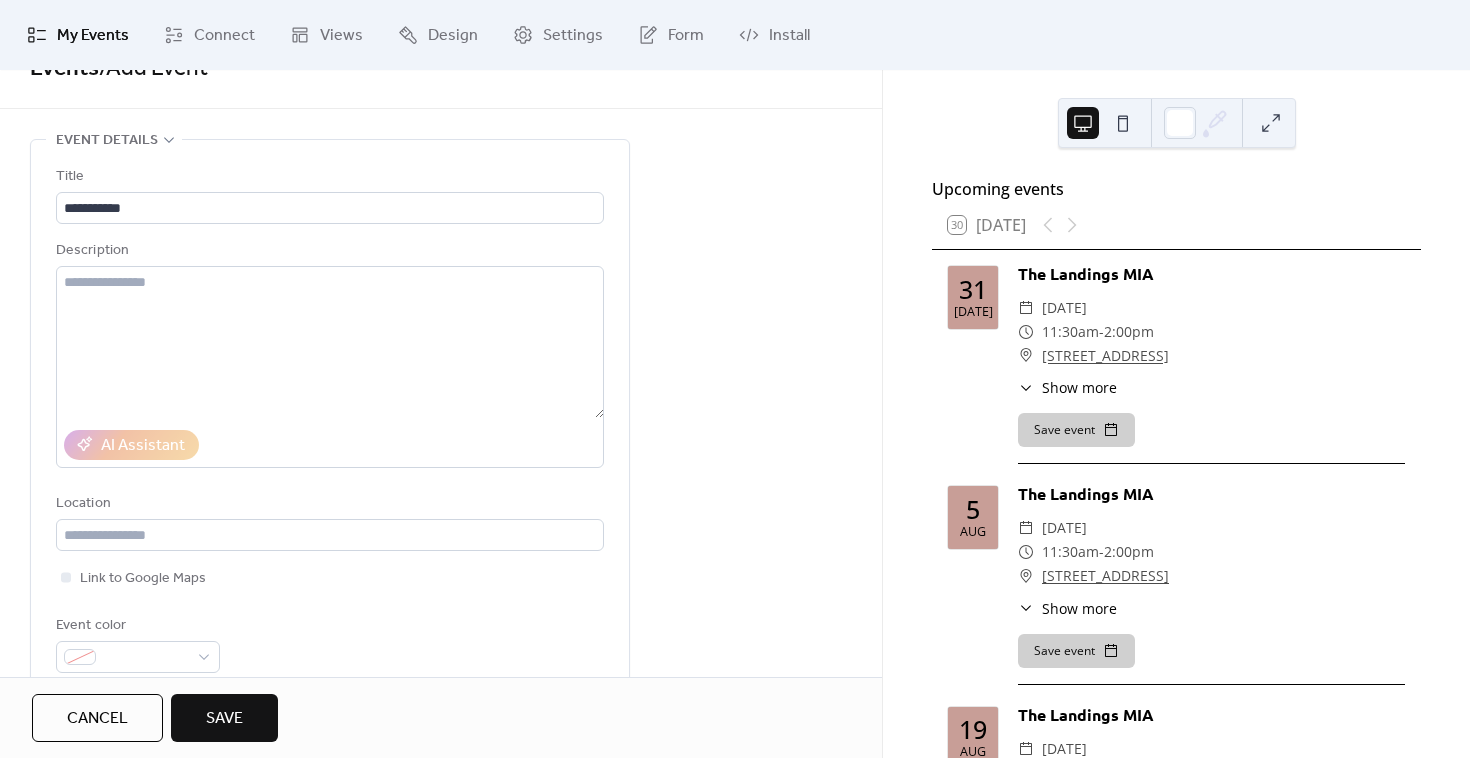scroll, scrollTop: 12, scrollLeft: 0, axis: vertical 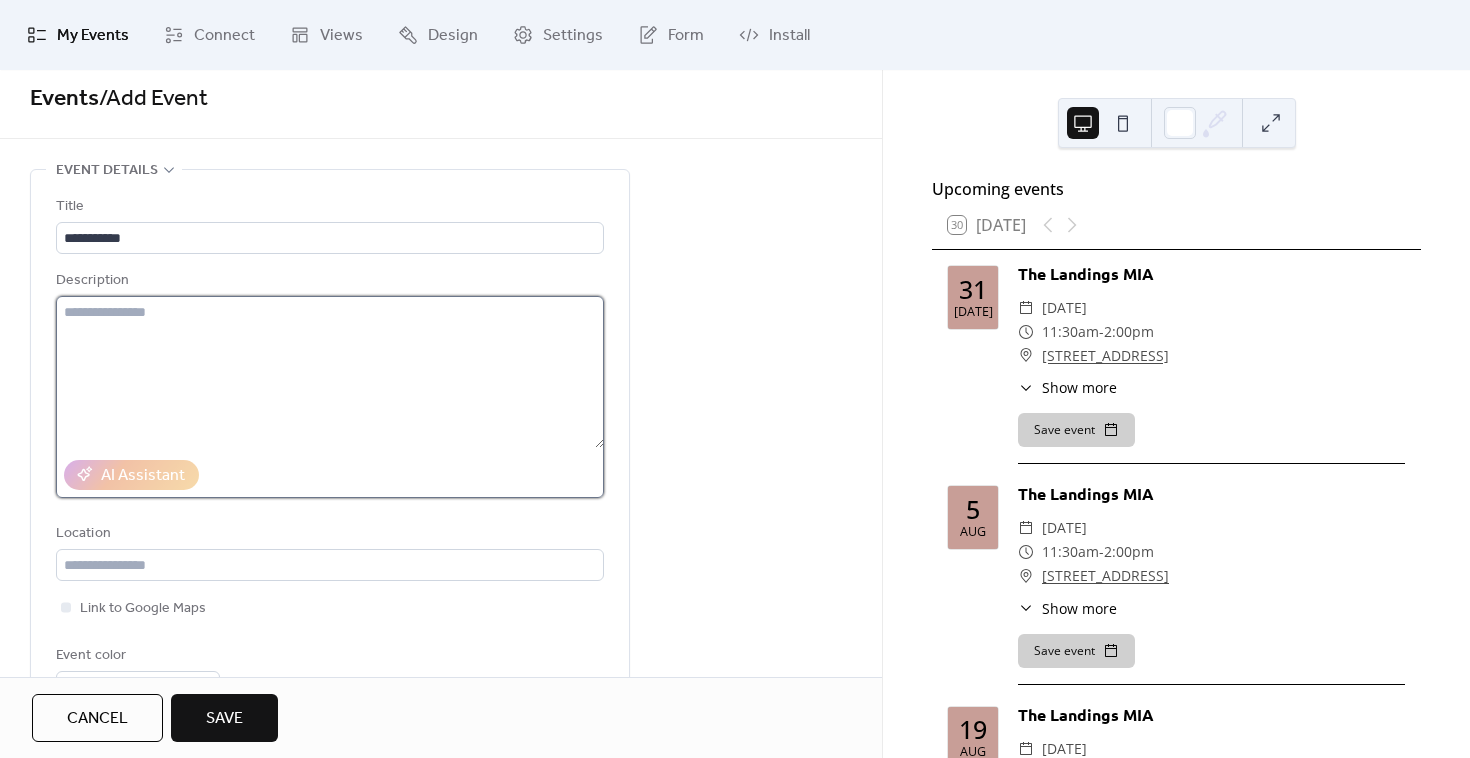 click at bounding box center (330, 372) 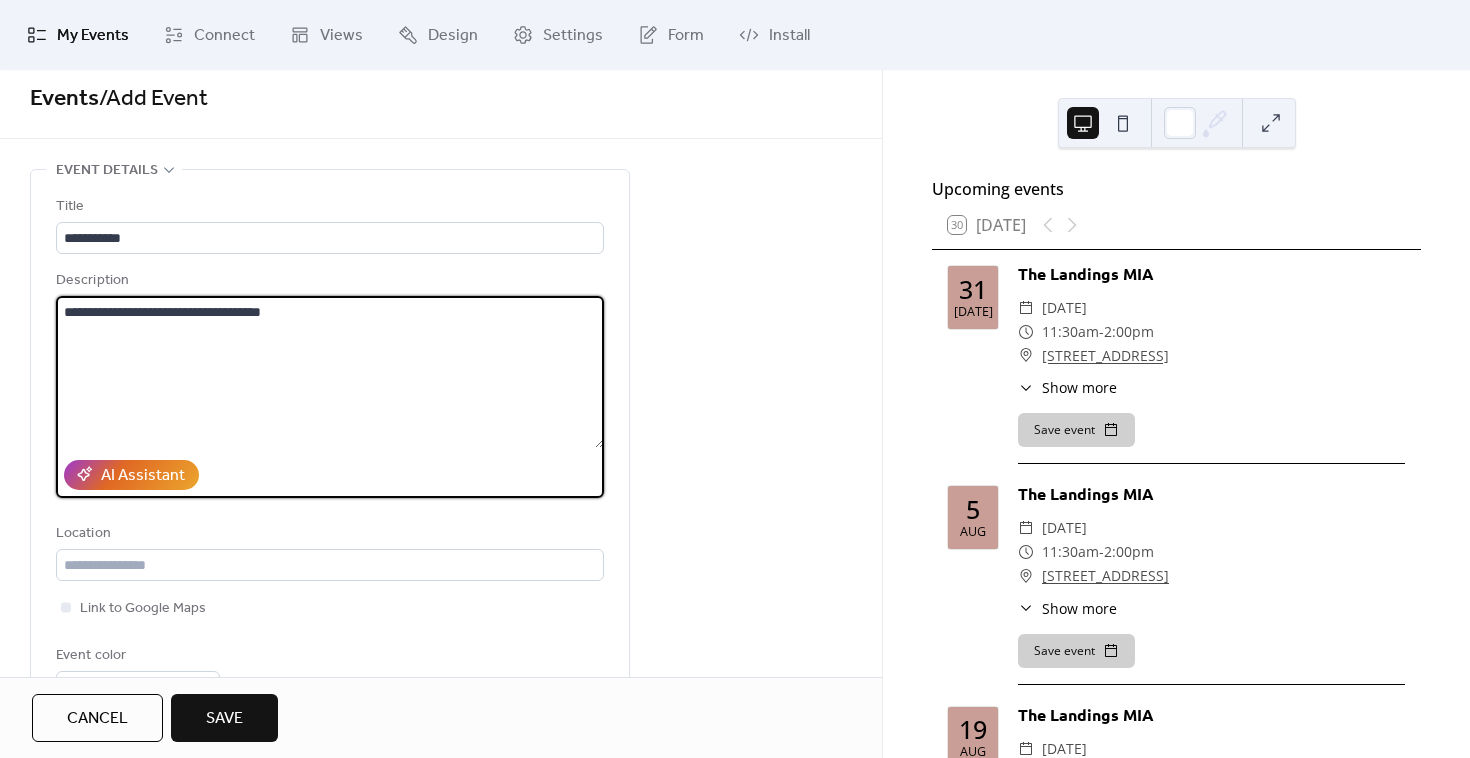 type on "**********" 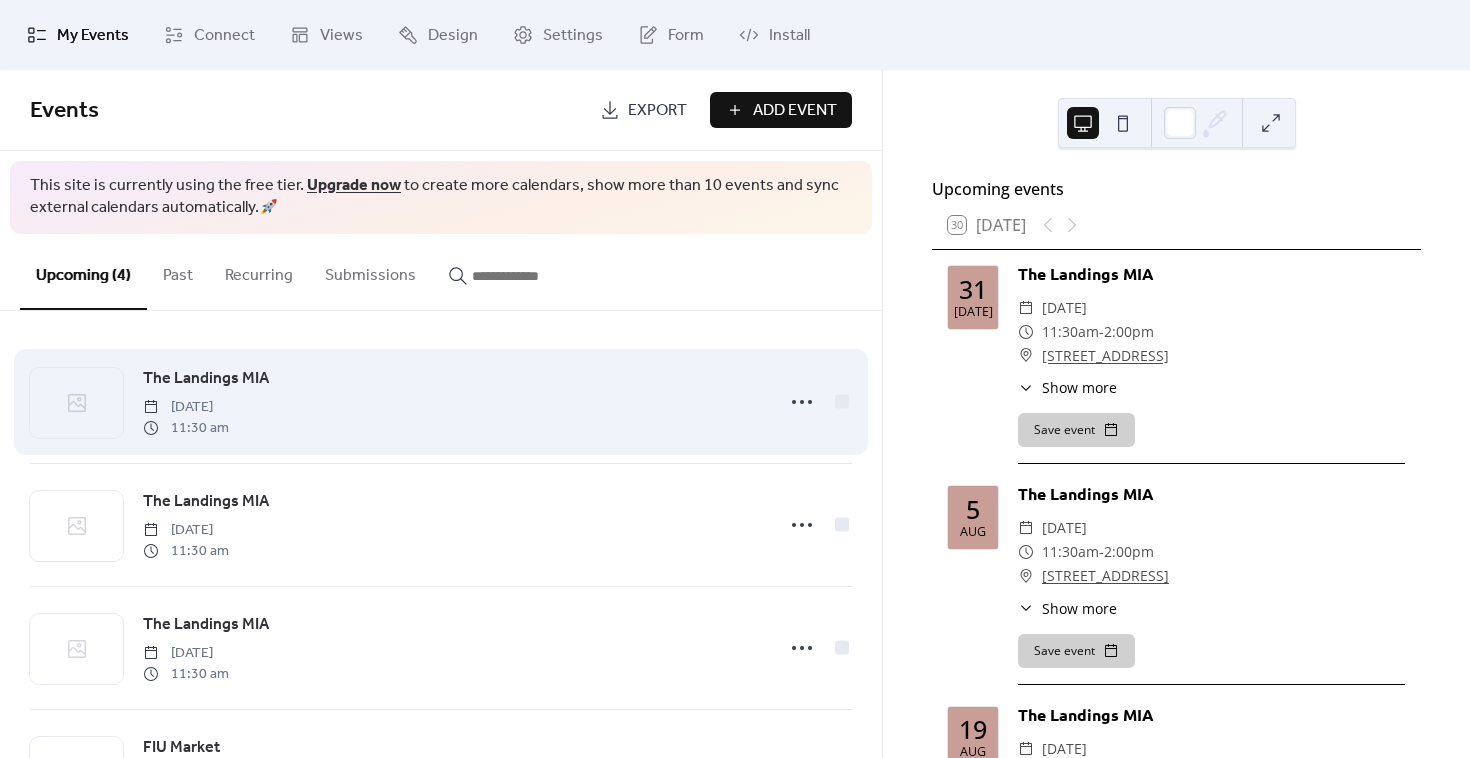 scroll, scrollTop: 106, scrollLeft: 0, axis: vertical 